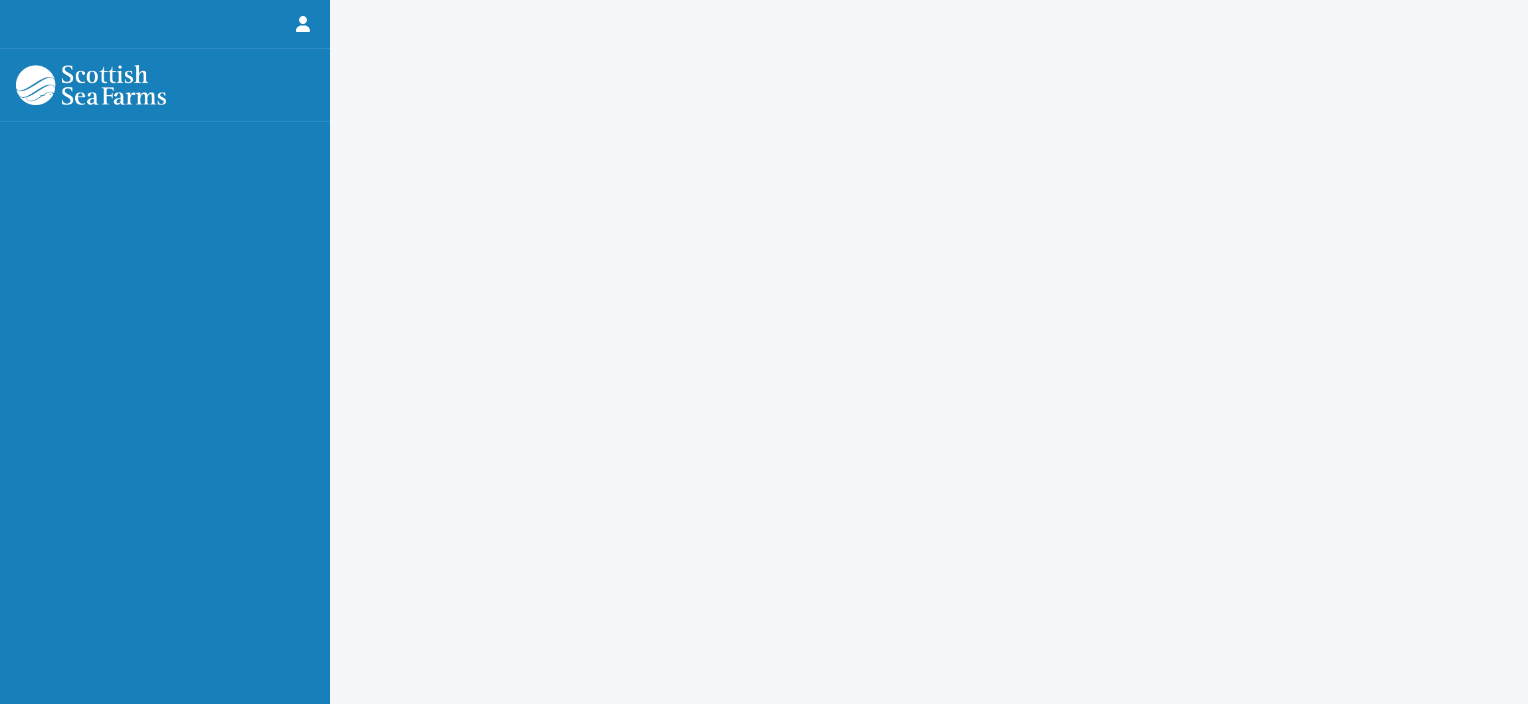 scroll, scrollTop: 0, scrollLeft: 0, axis: both 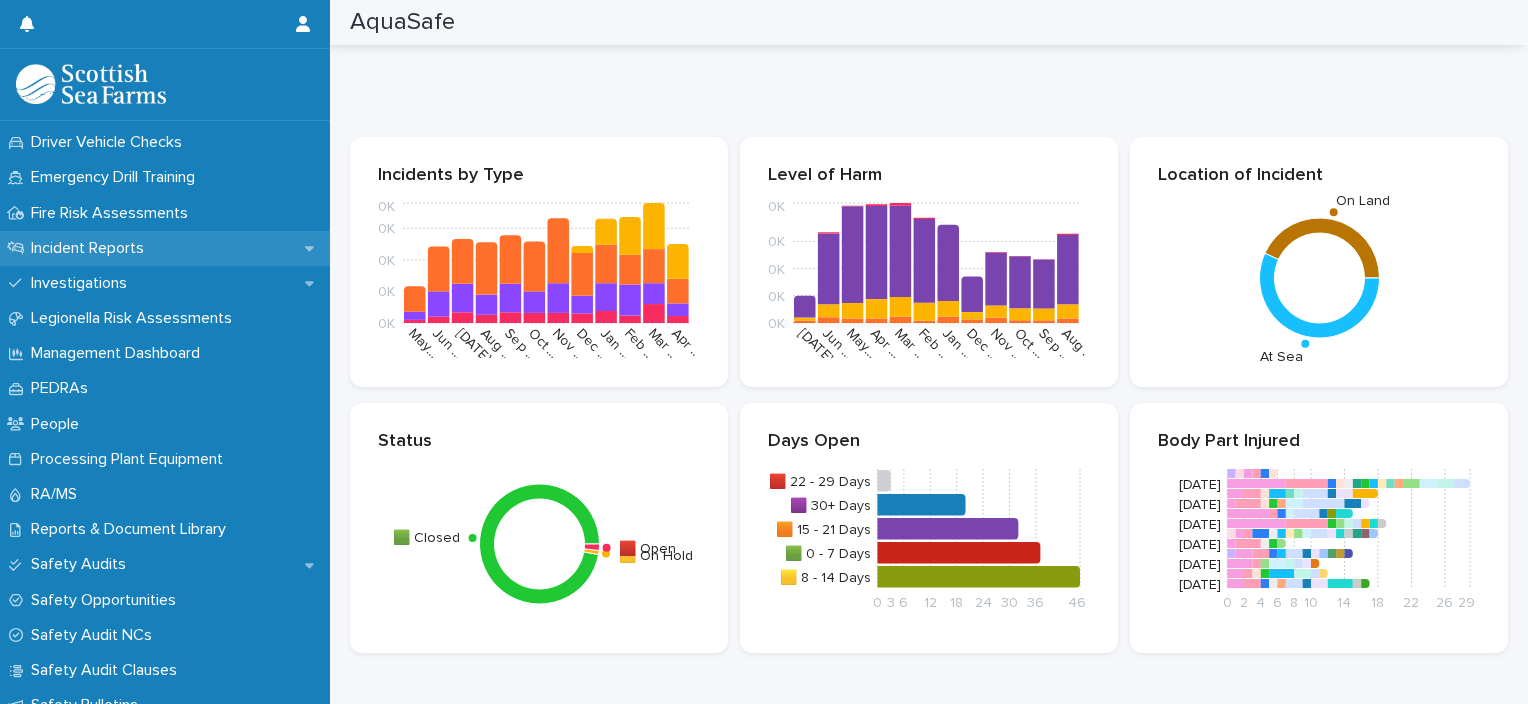 click on "Incident Reports" at bounding box center [165, 248] 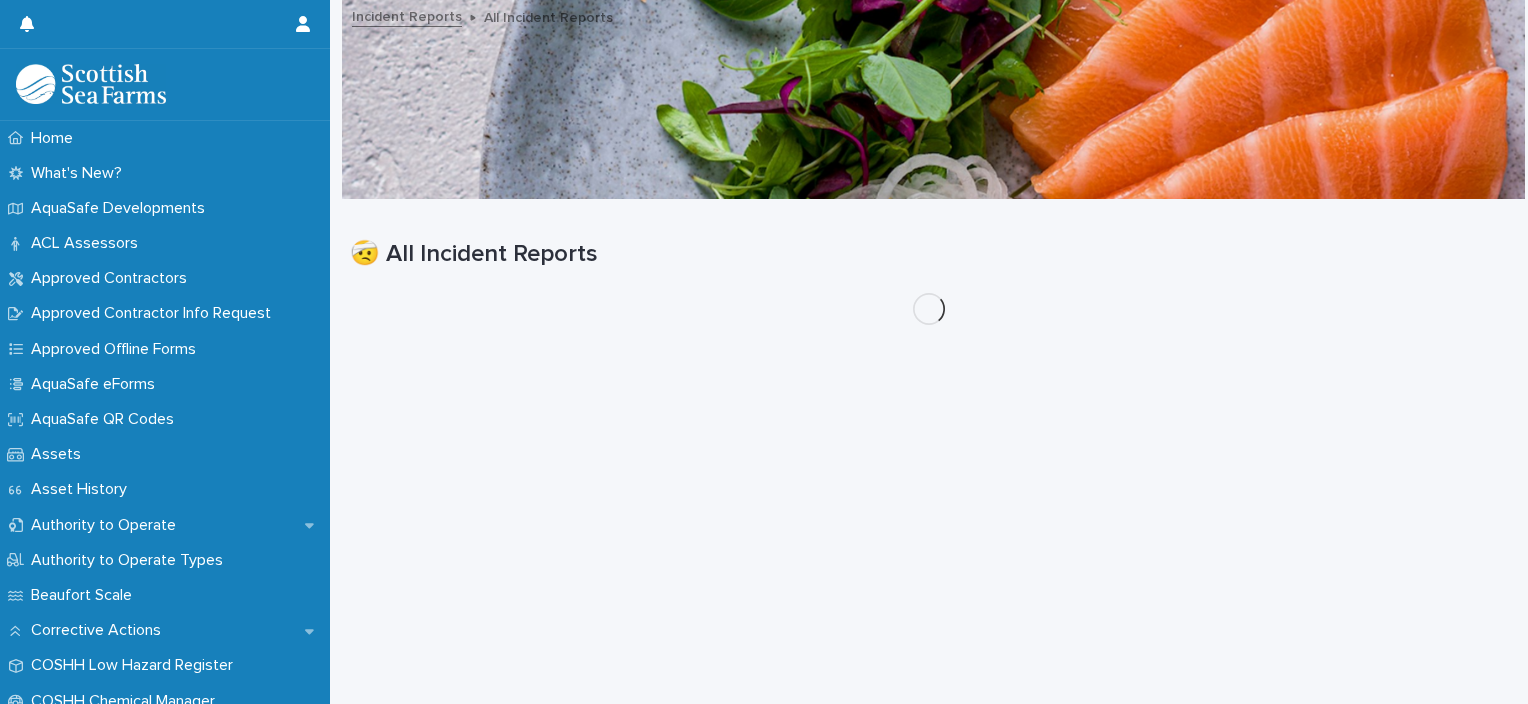 scroll, scrollTop: 0, scrollLeft: 0, axis: both 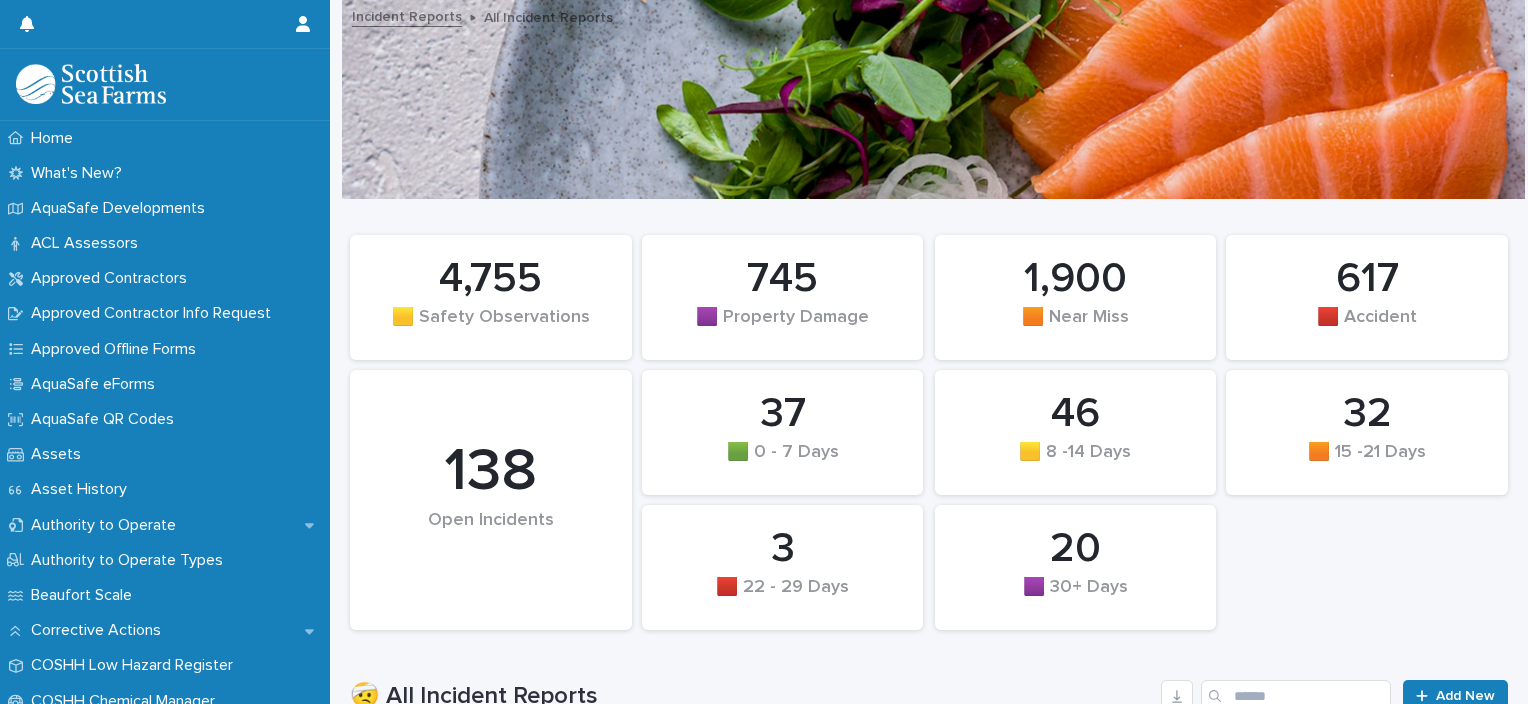click on "1,900" at bounding box center (1076, 279) 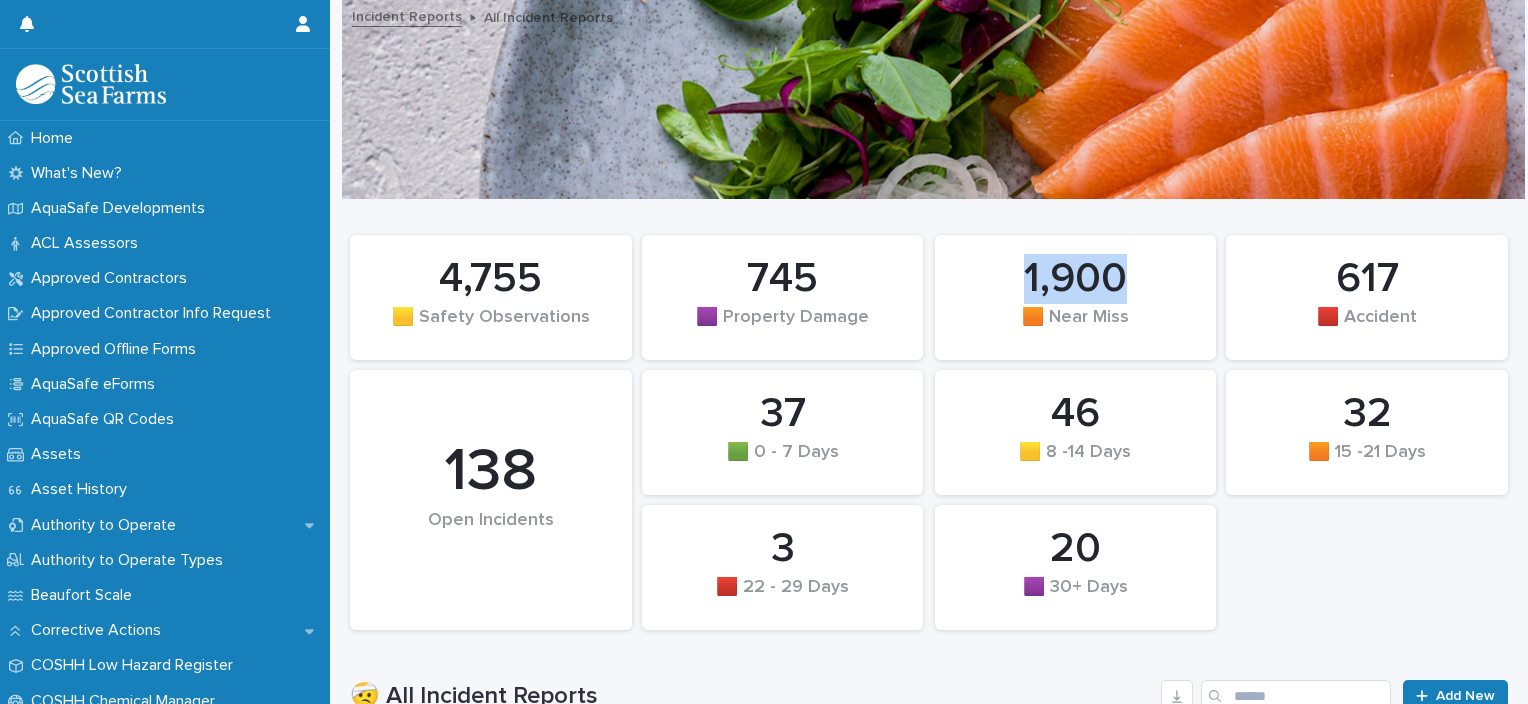 click on "1,900" at bounding box center (1076, 279) 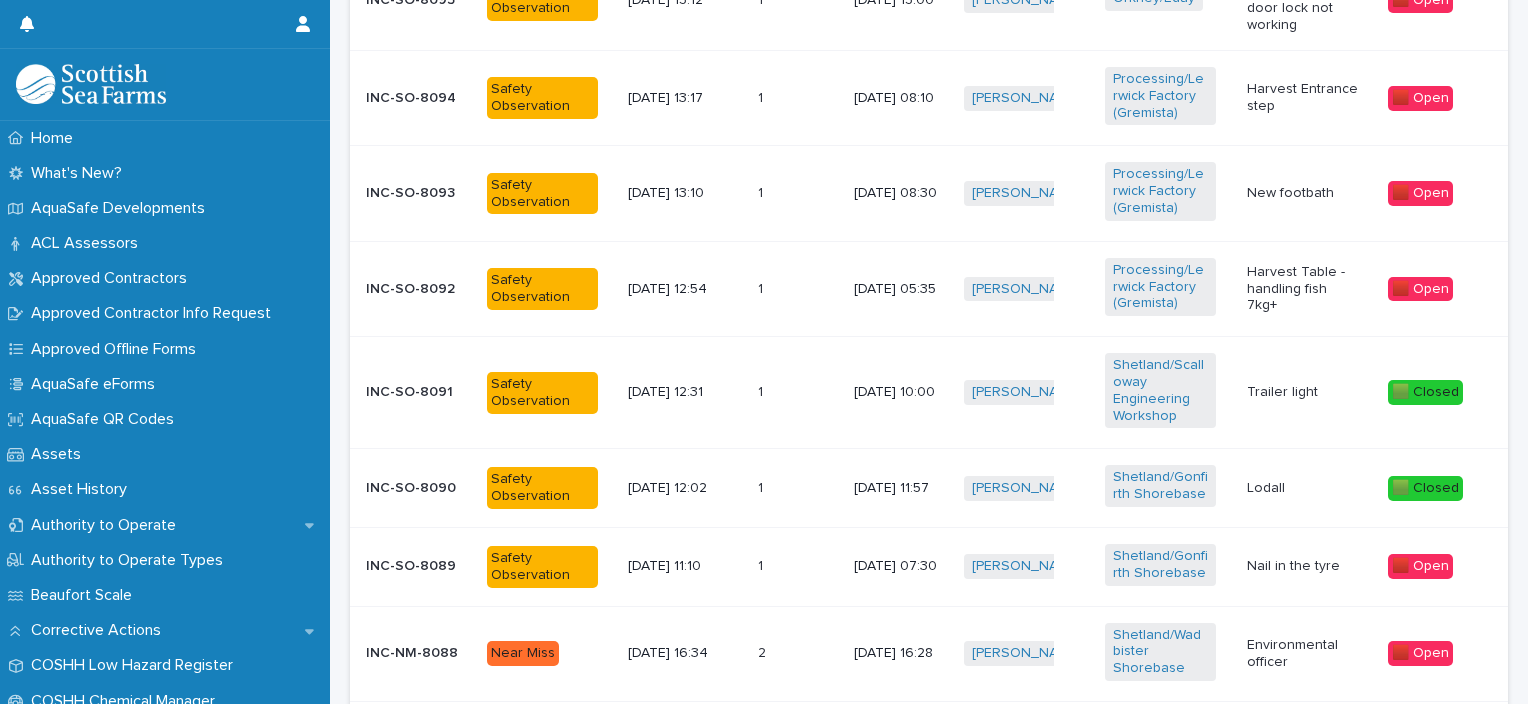 scroll, scrollTop: 1041, scrollLeft: 0, axis: vertical 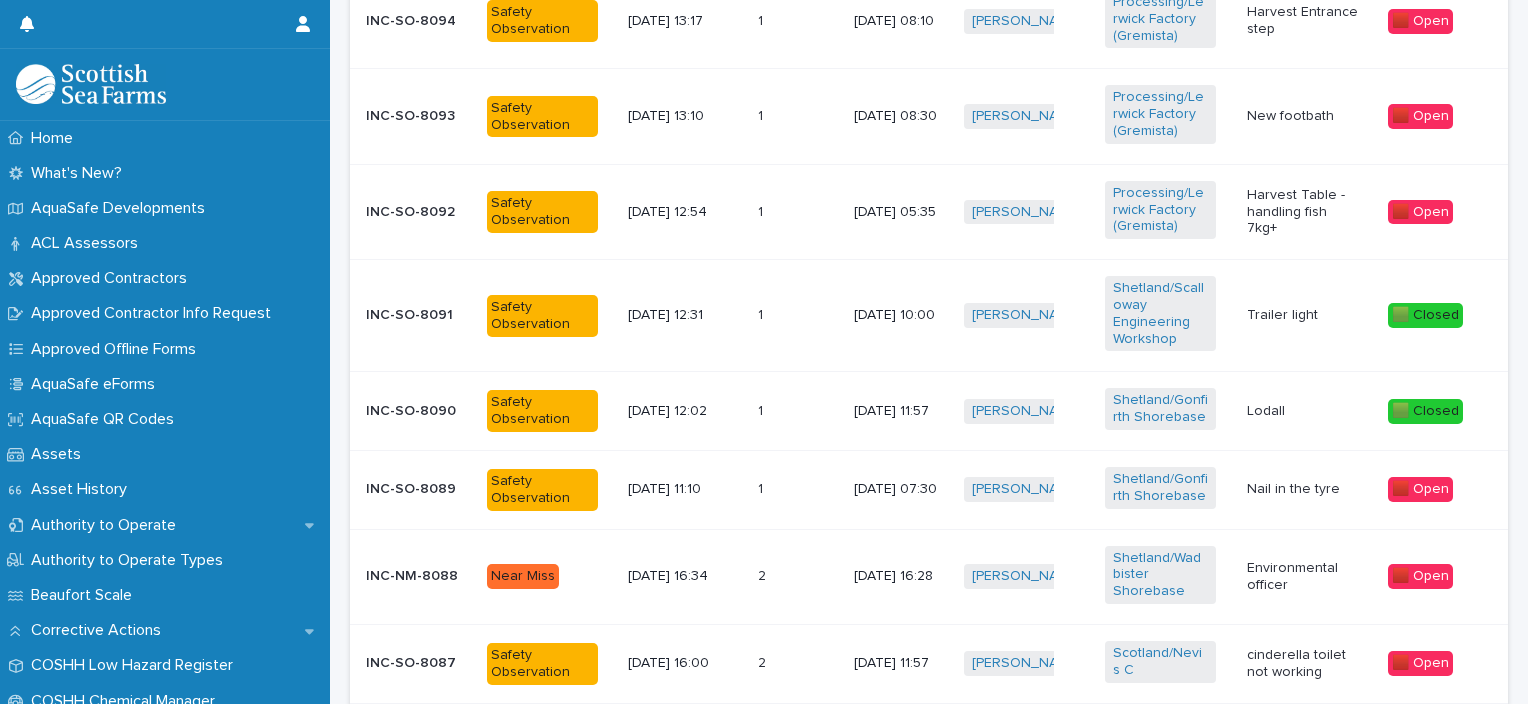 click on "Environmental officer" at bounding box center [1309, 576] 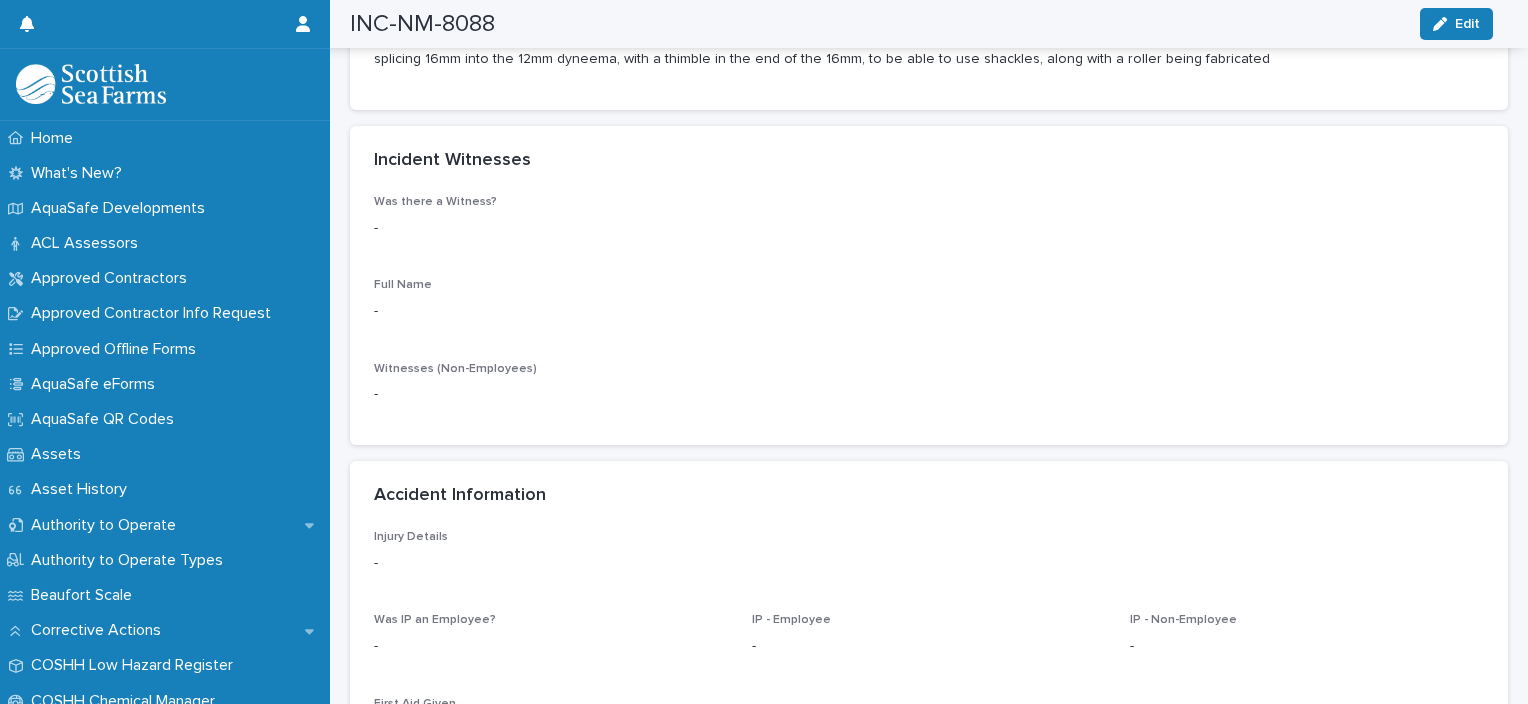 scroll, scrollTop: 2096, scrollLeft: 0, axis: vertical 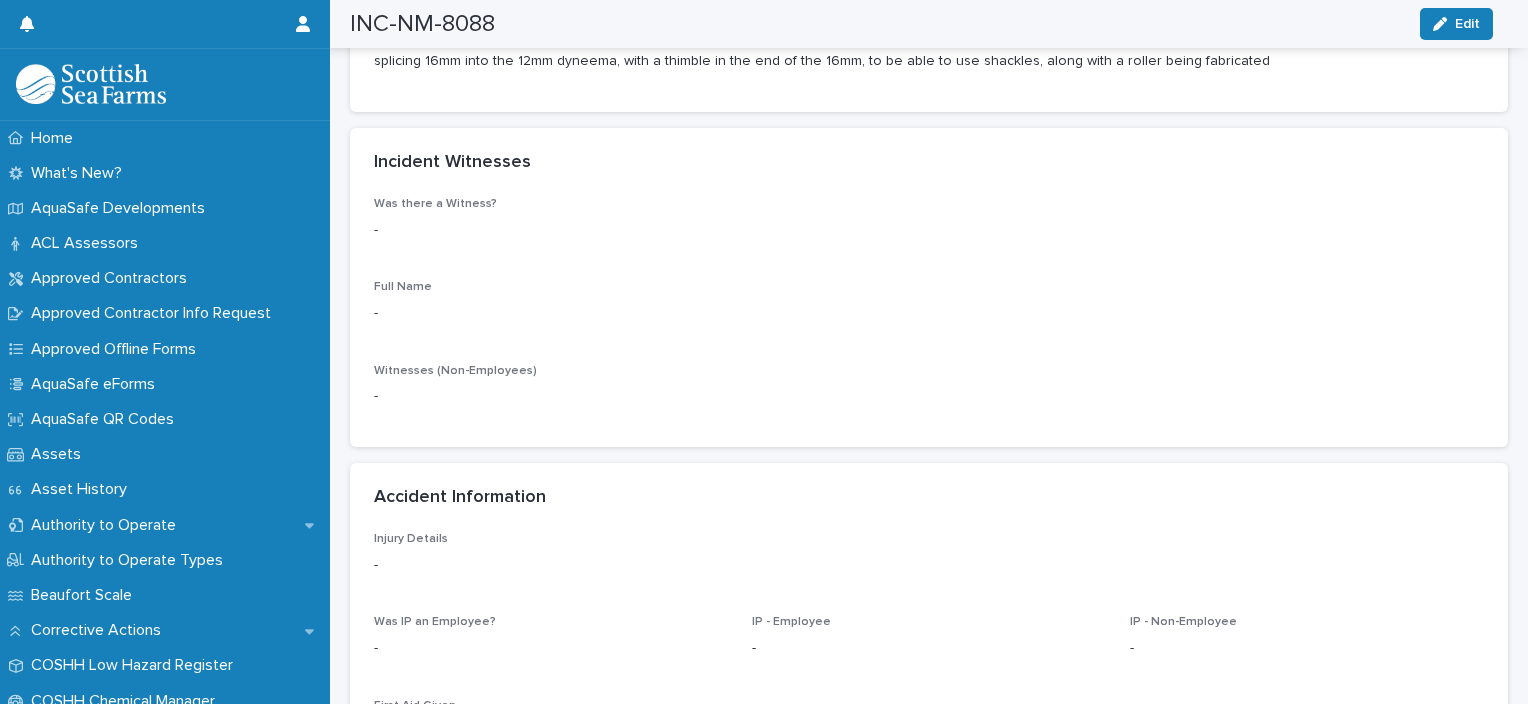 click on "-" at bounding box center (551, 230) 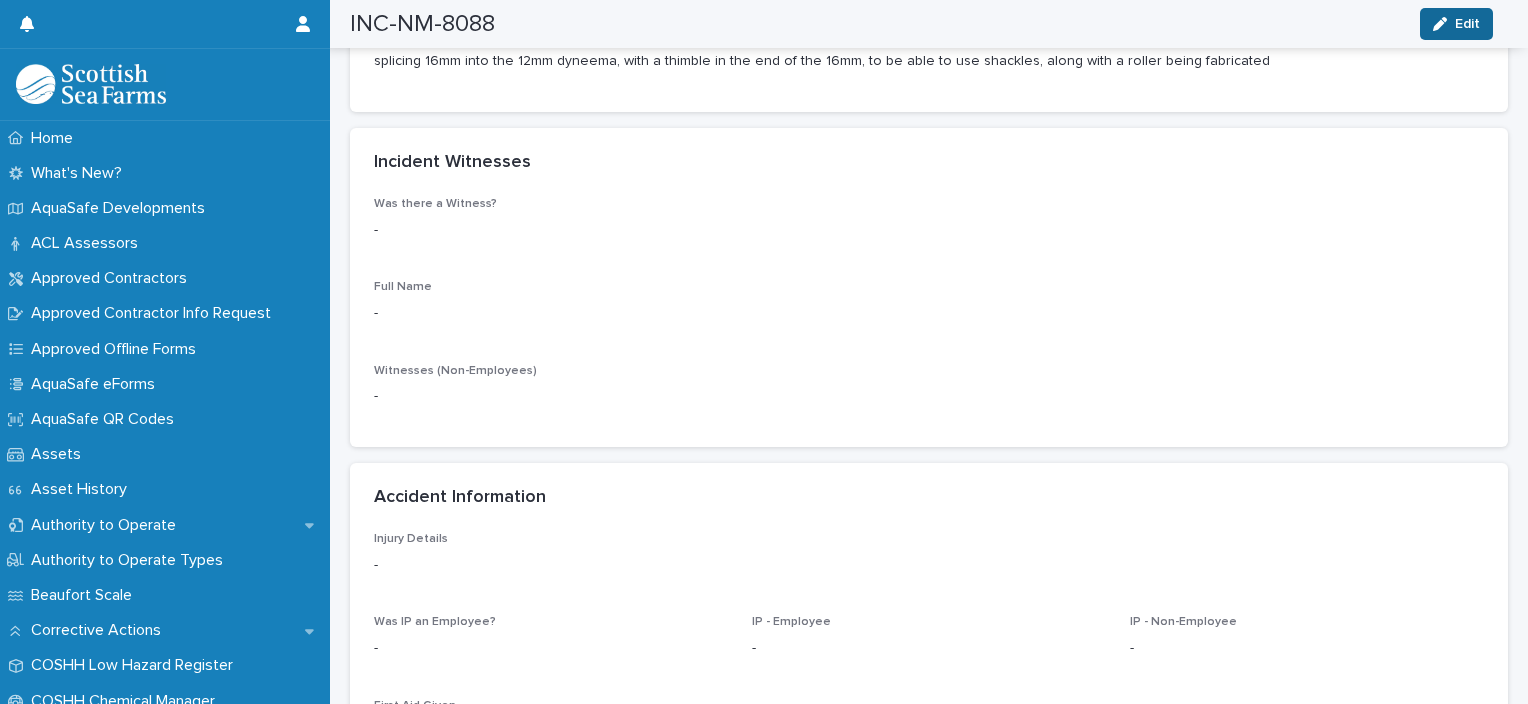 click on "Edit" at bounding box center [1467, 24] 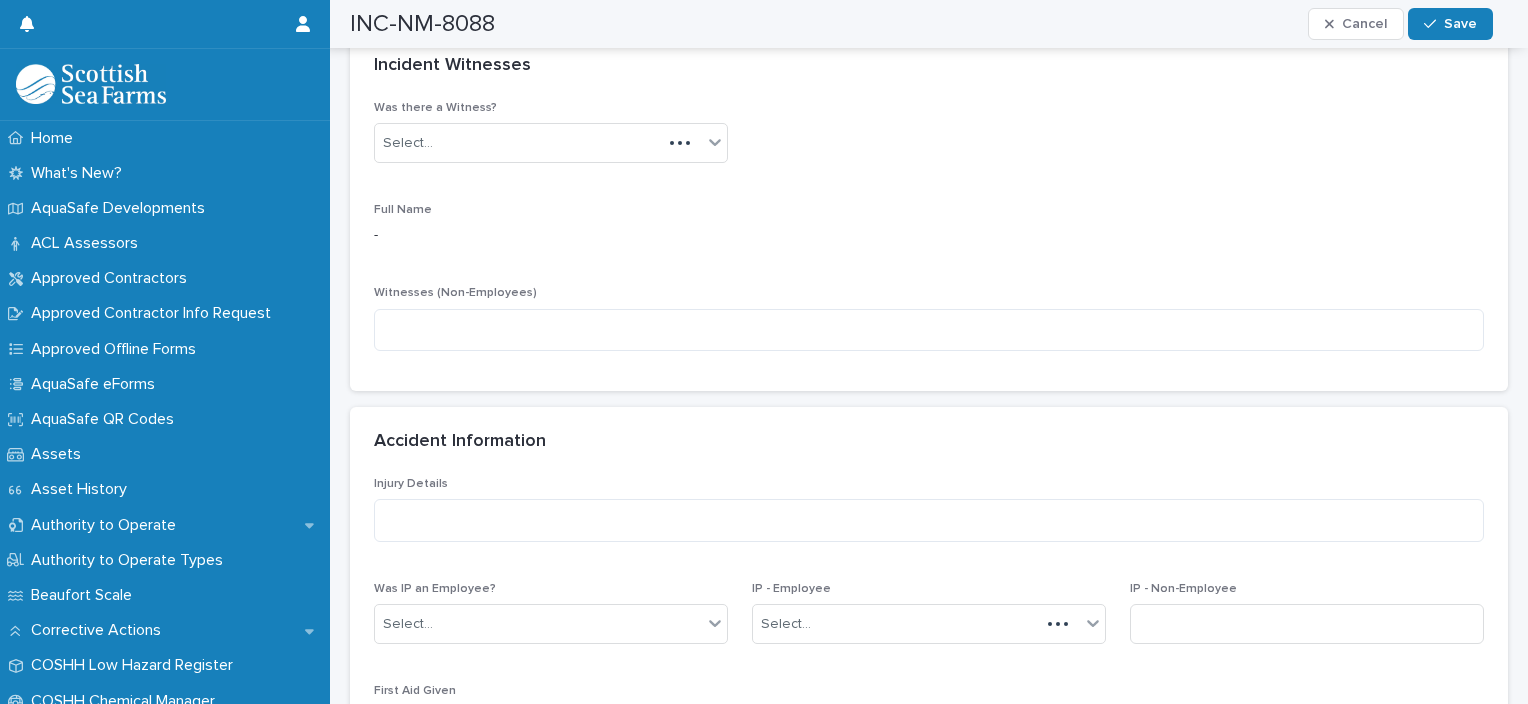 scroll, scrollTop: 2284, scrollLeft: 0, axis: vertical 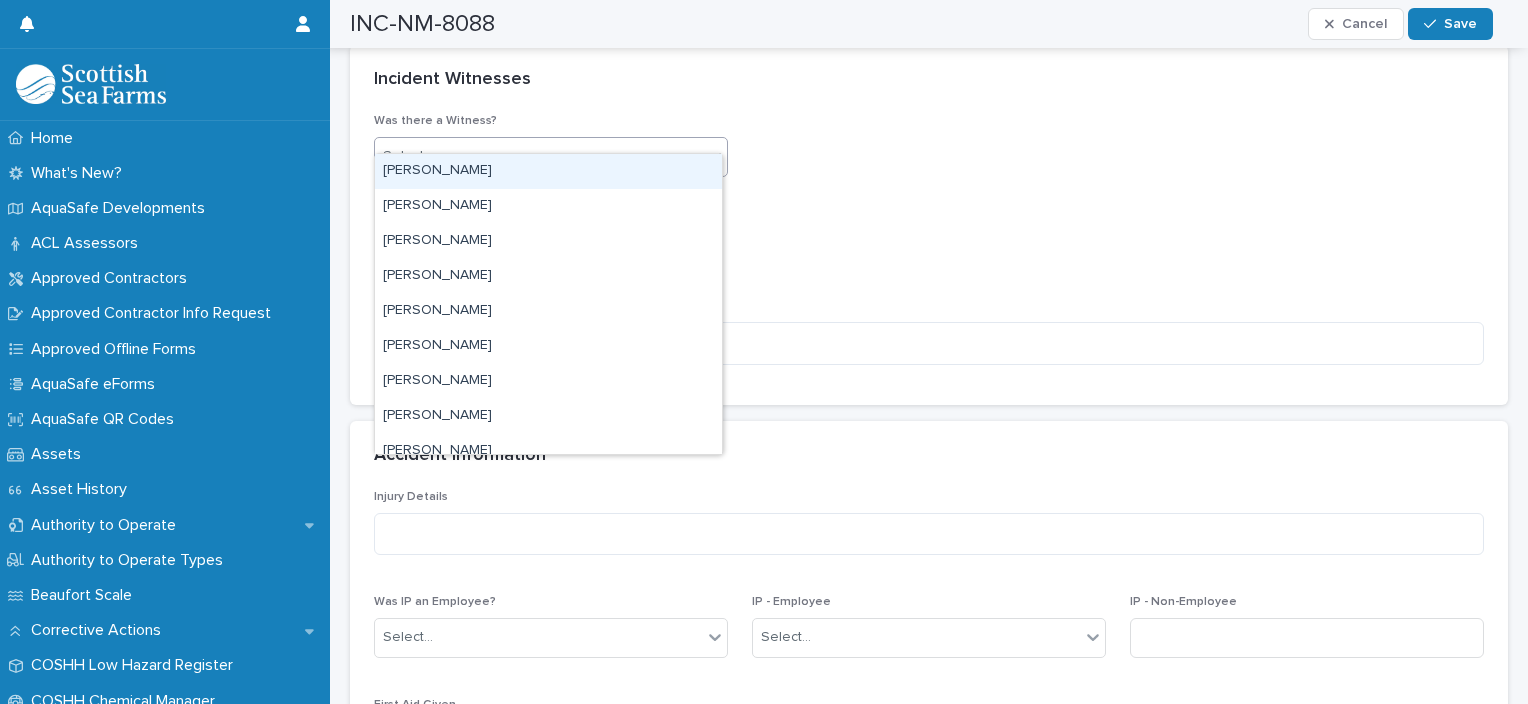 click 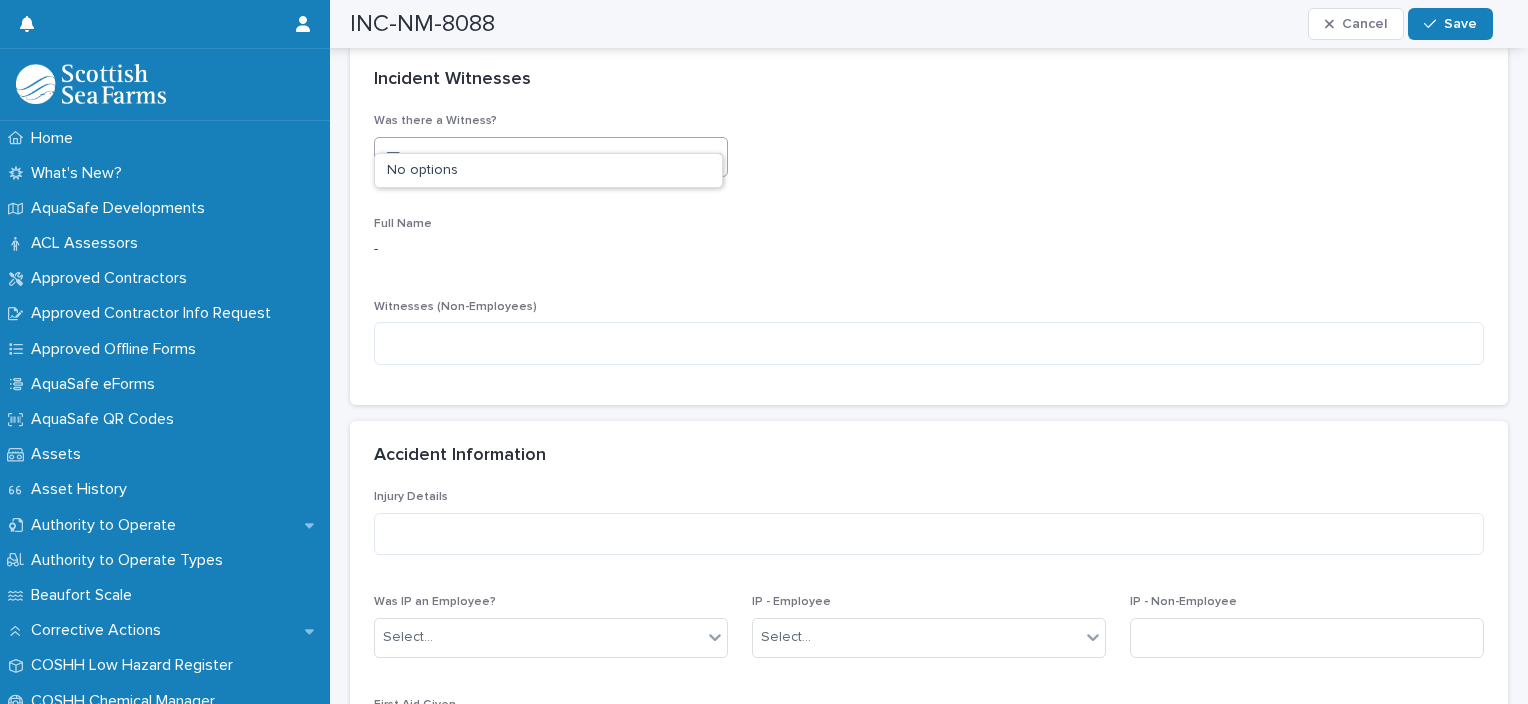 type on "****" 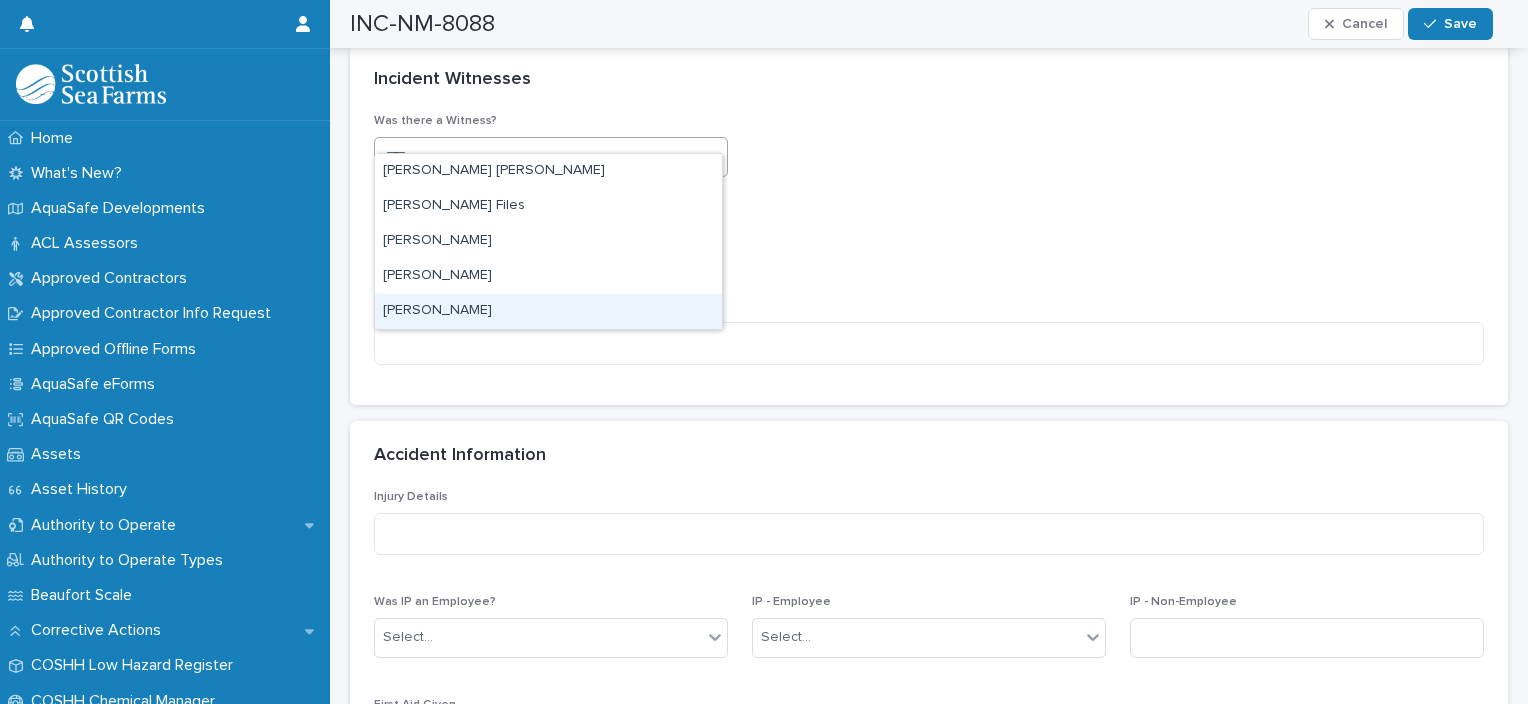click on "[PERSON_NAME]" at bounding box center [548, 311] 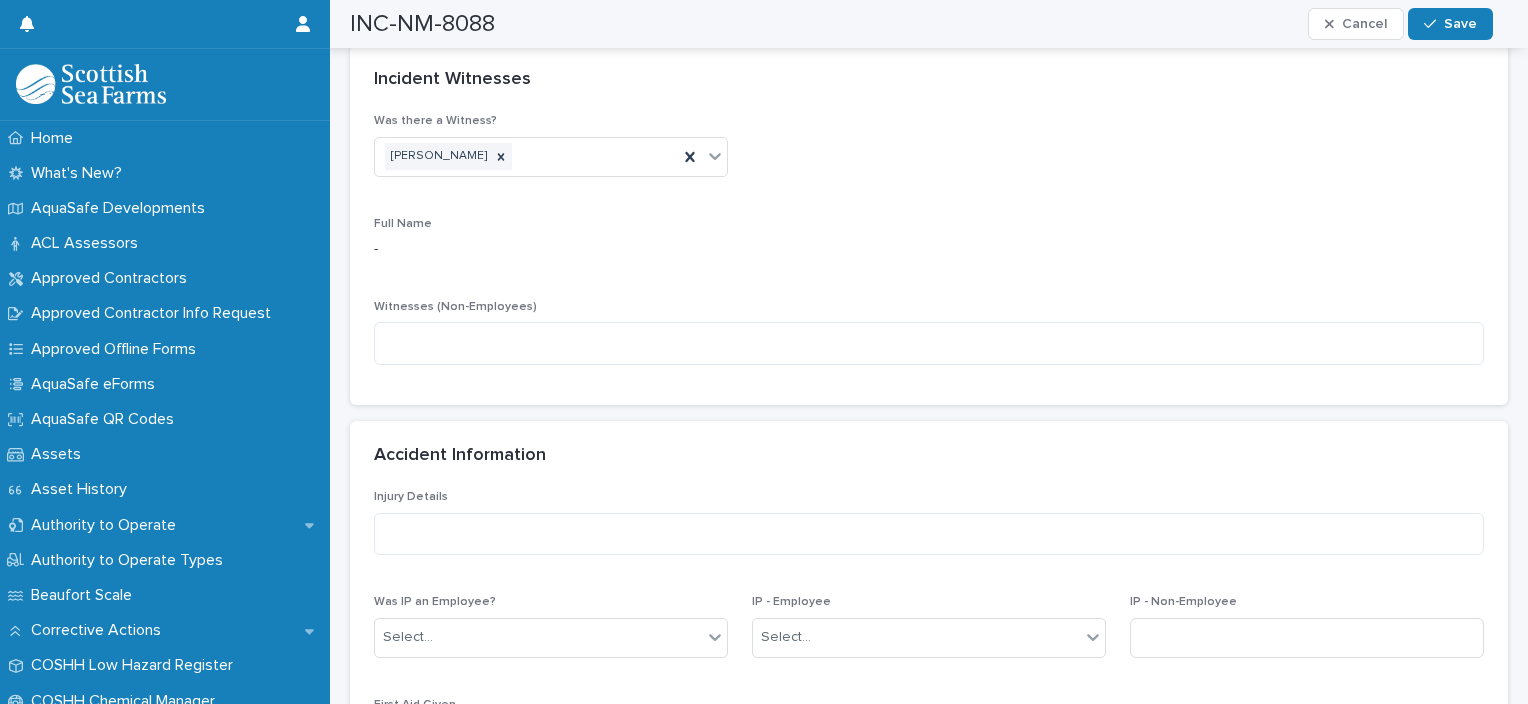 click on "Was there a Witness? [PERSON_NAME] Full Name - Witnesses (Non-Employees)" at bounding box center [929, 247] 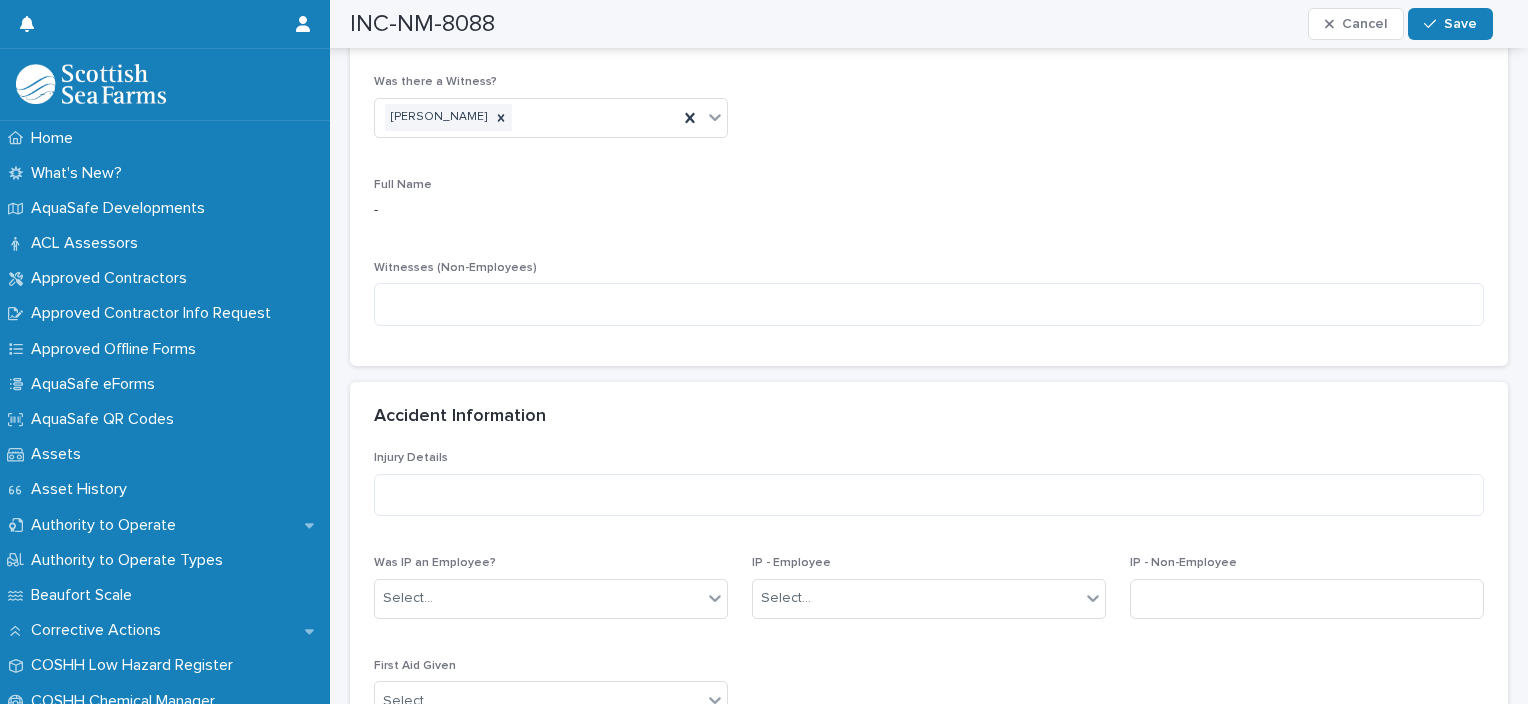 scroll, scrollTop: 2325, scrollLeft: 0, axis: vertical 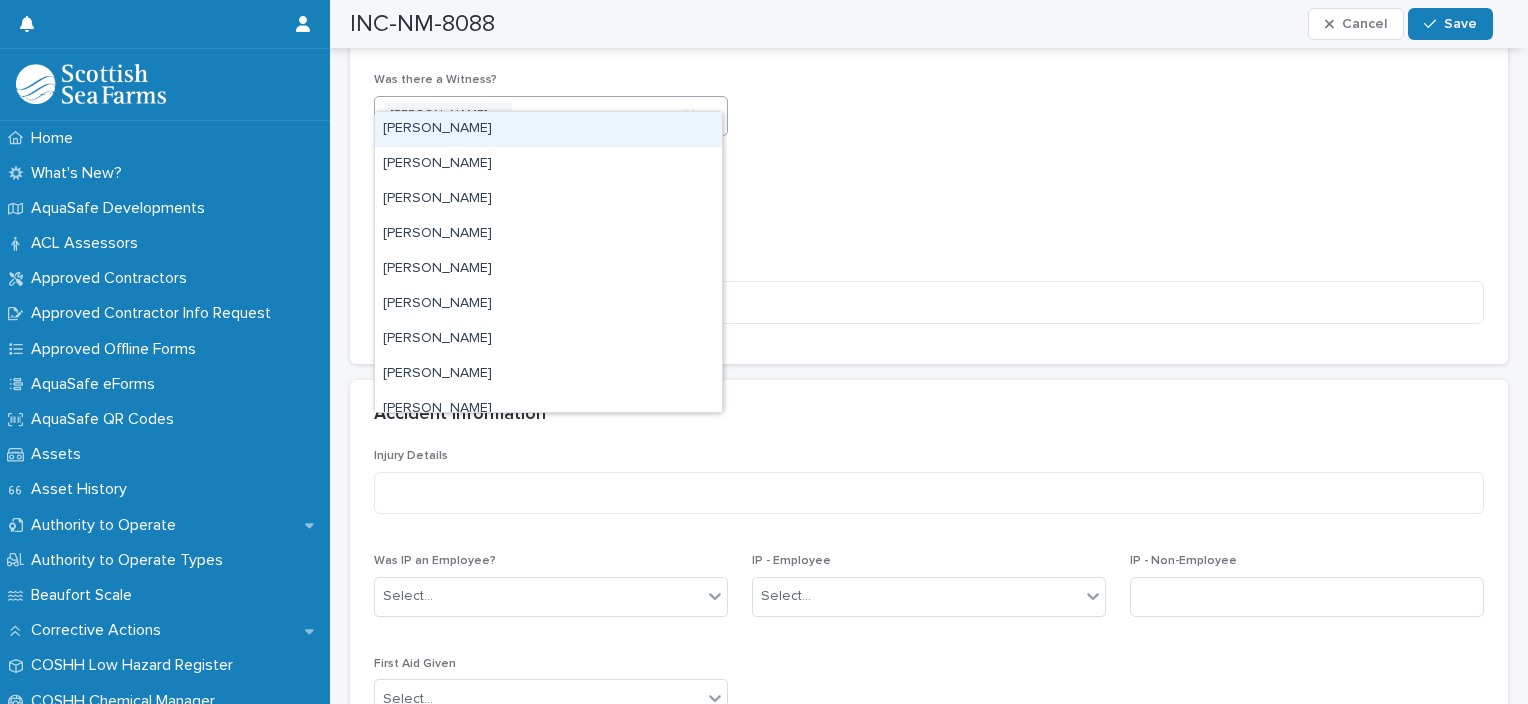 click on "[PERSON_NAME]" at bounding box center (526, 115) 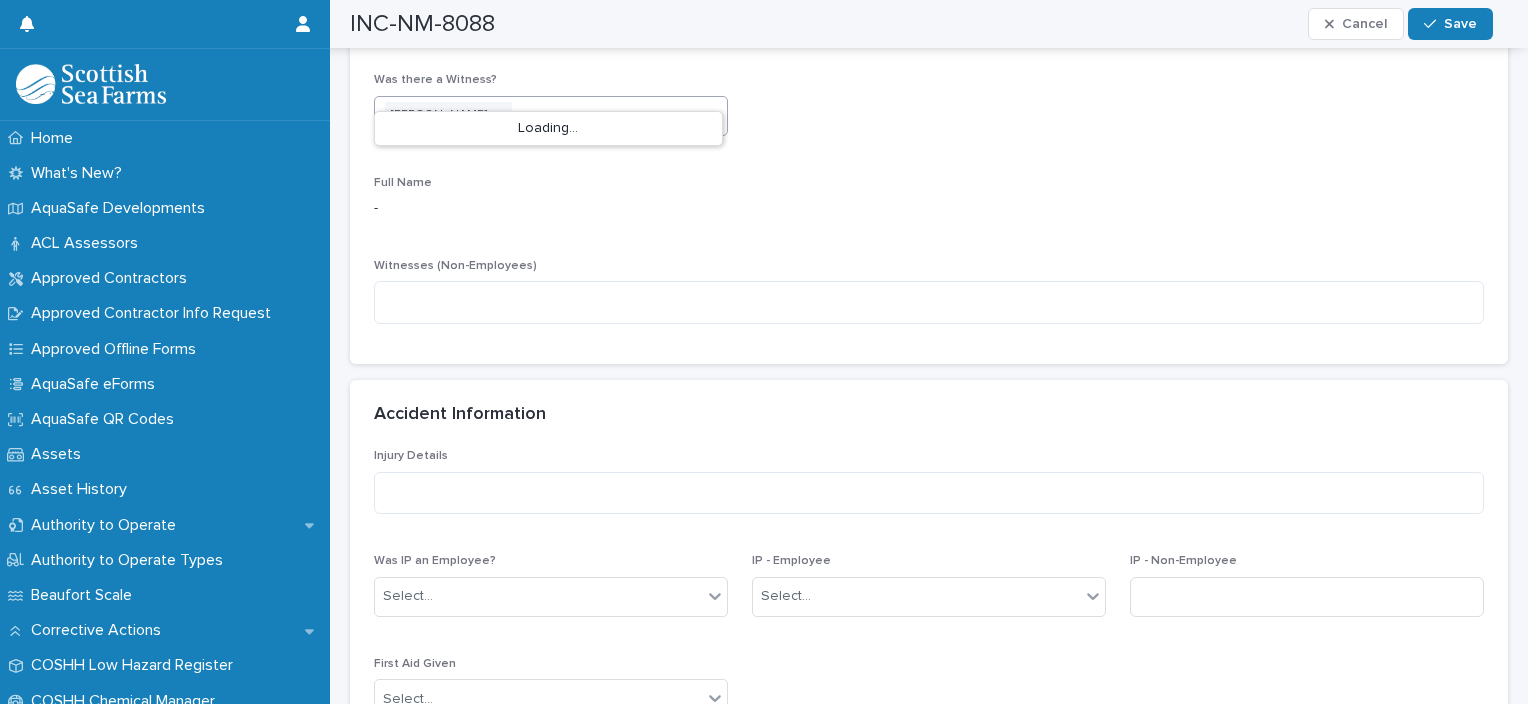 type on "******" 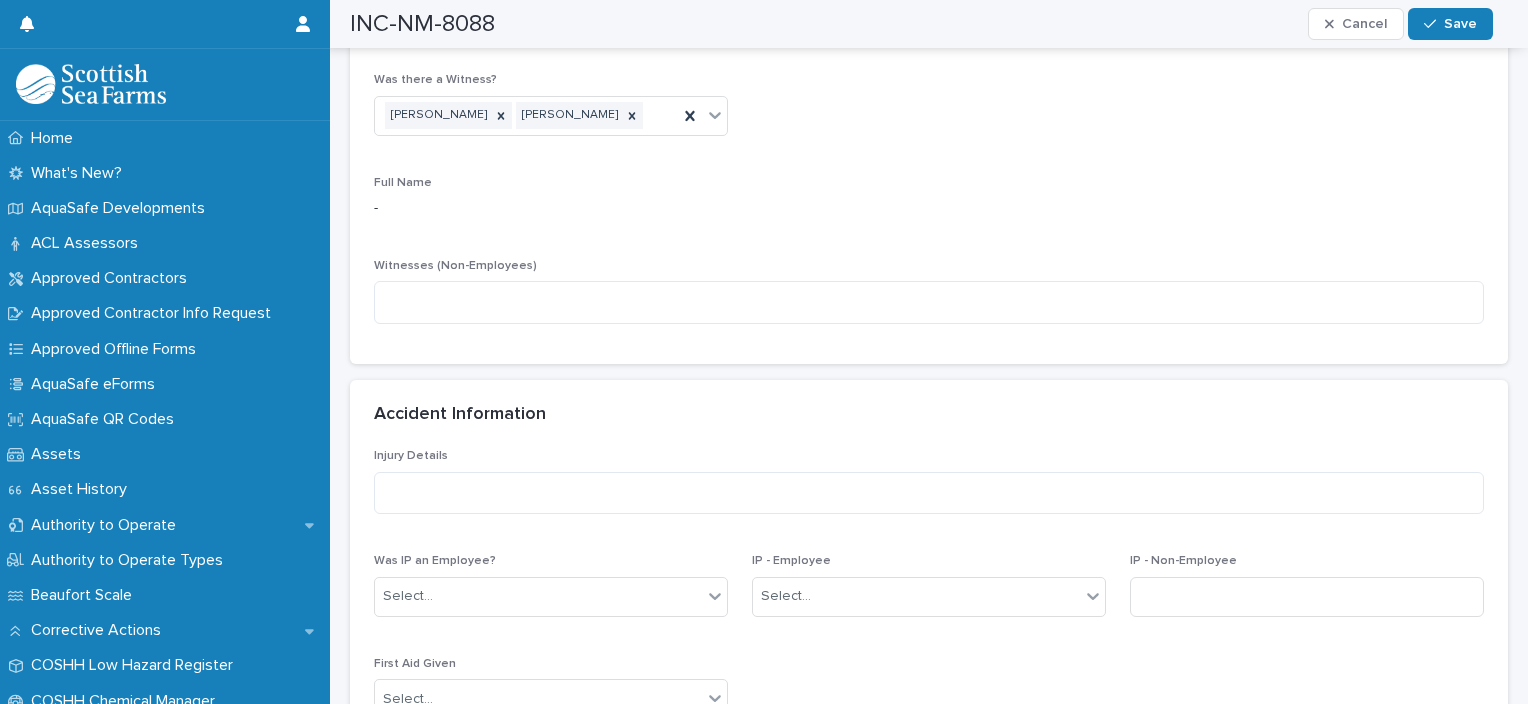 click on "Was there a Witness? [PERSON_NAME] [PERSON_NAME]" at bounding box center [551, 112] 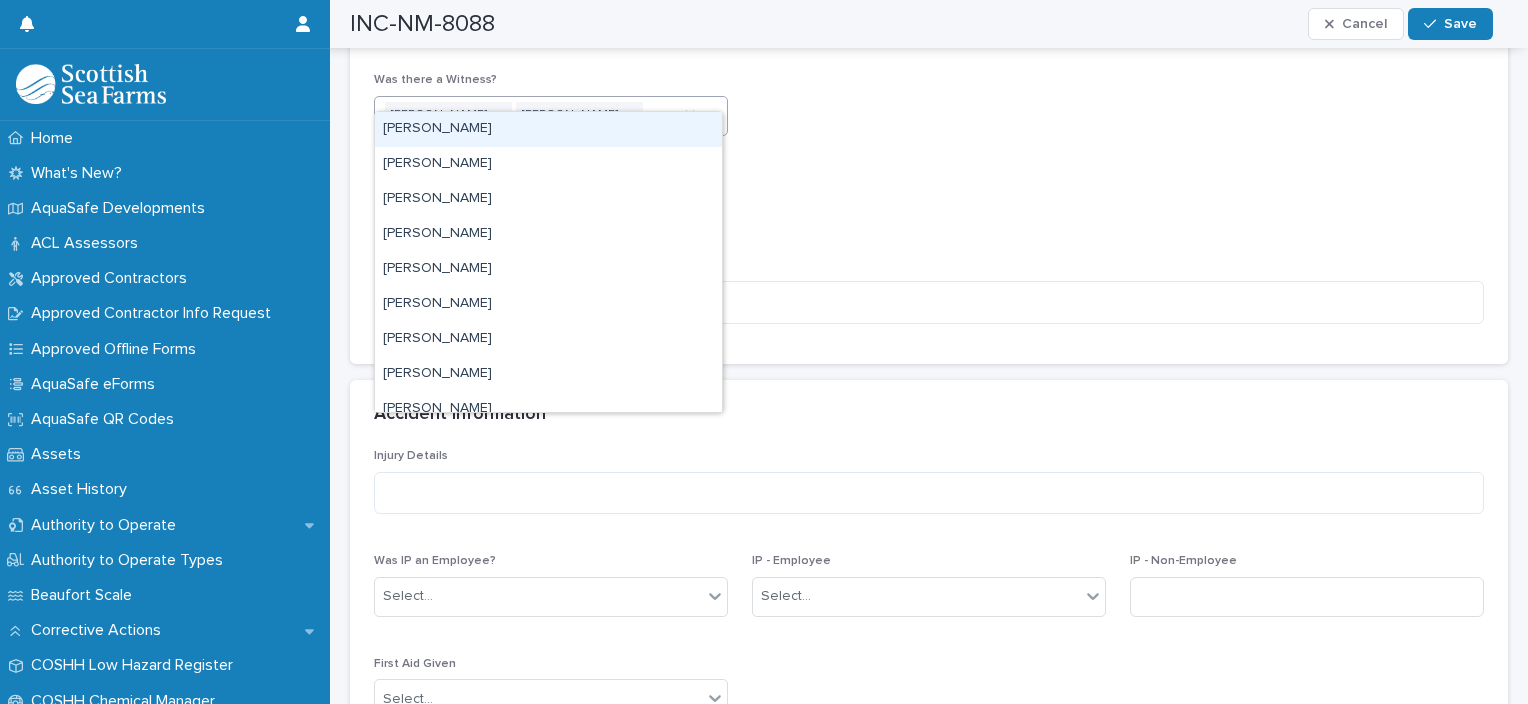 click on "[PERSON_NAME] [PERSON_NAME]" at bounding box center (526, 115) 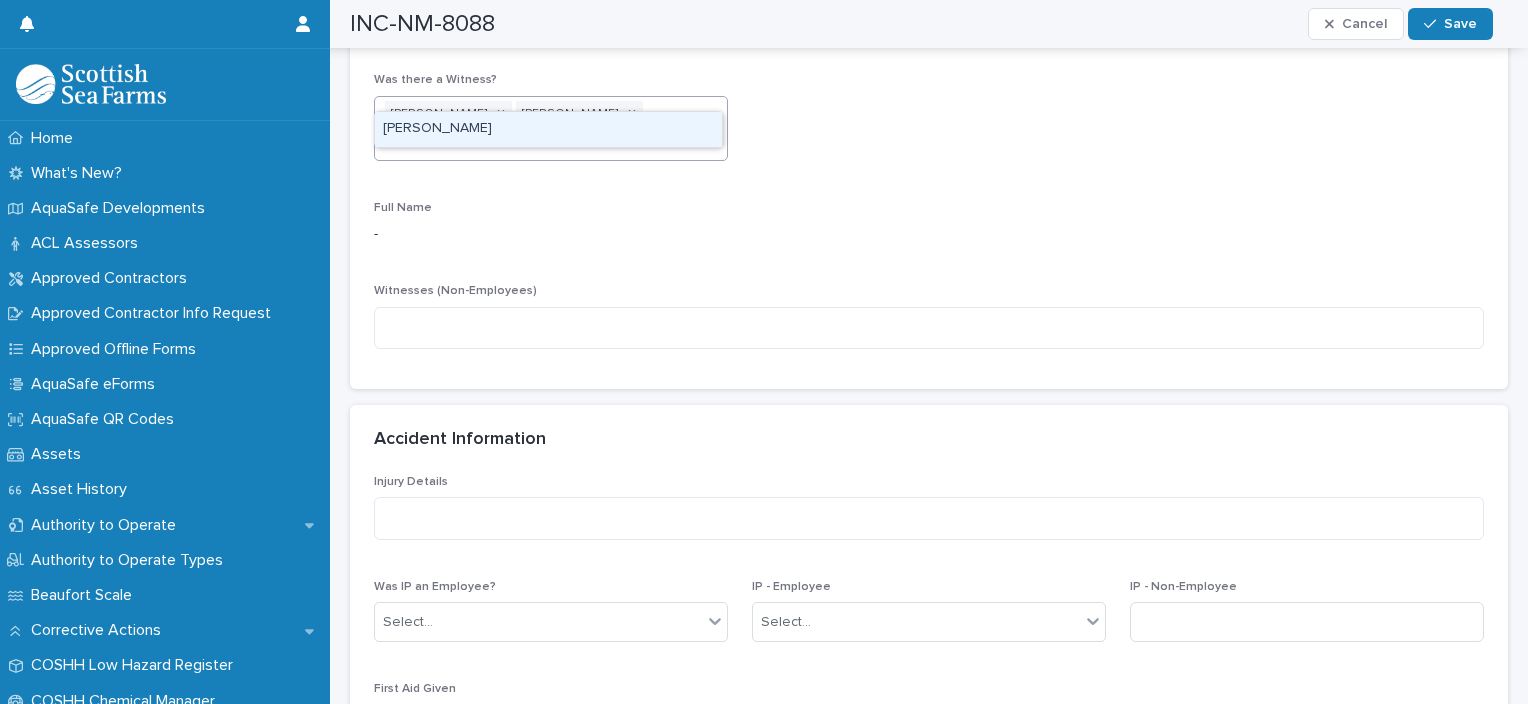 type on "******" 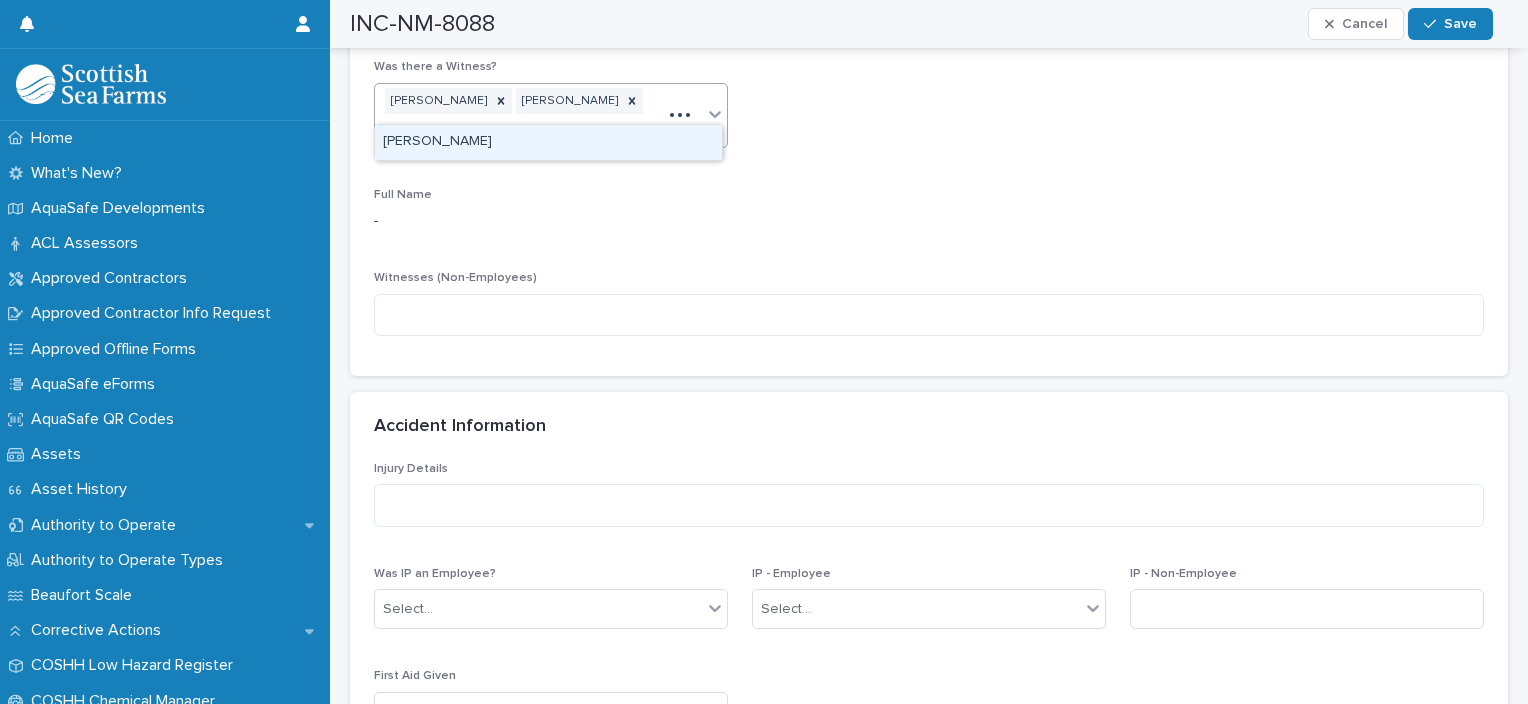 scroll, scrollTop: 2325, scrollLeft: 0, axis: vertical 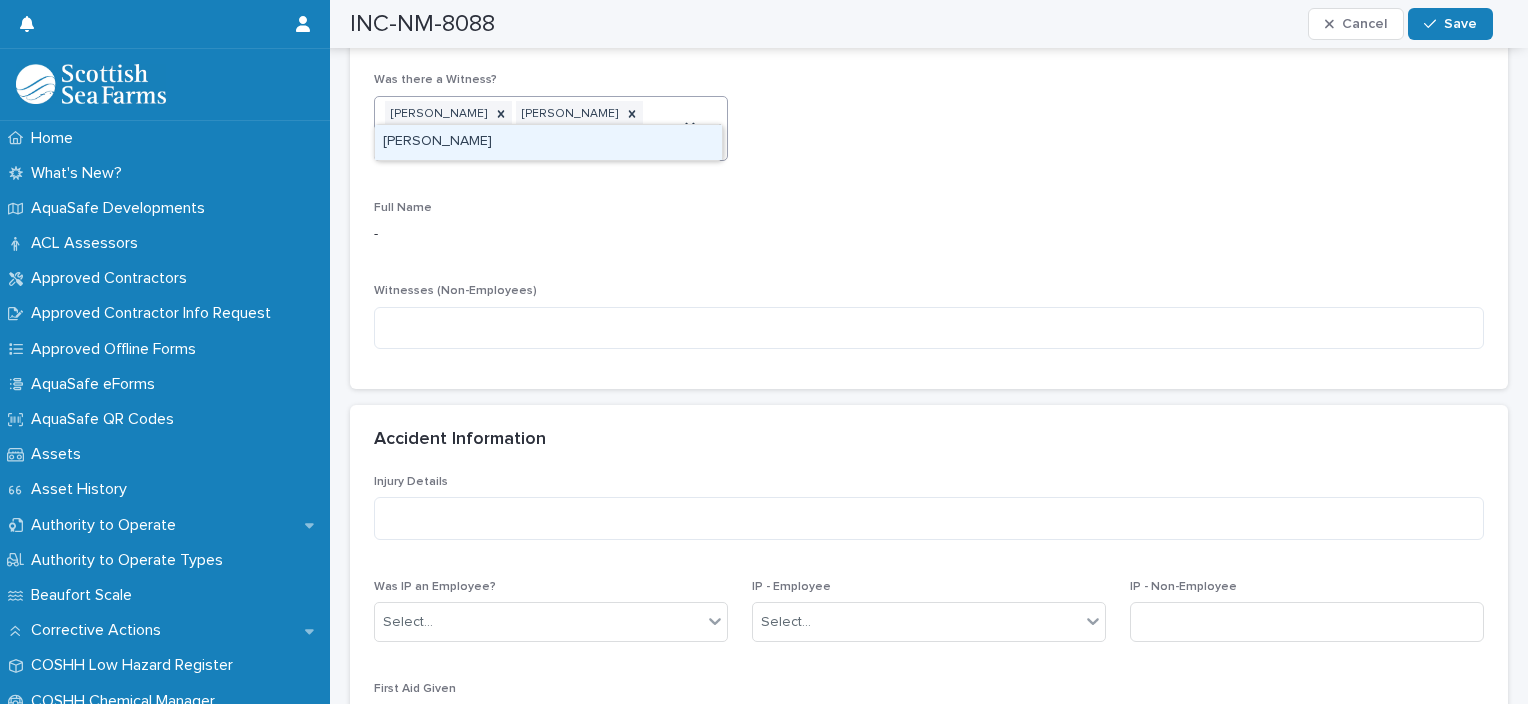 click on "[PERSON_NAME]" at bounding box center [548, 142] 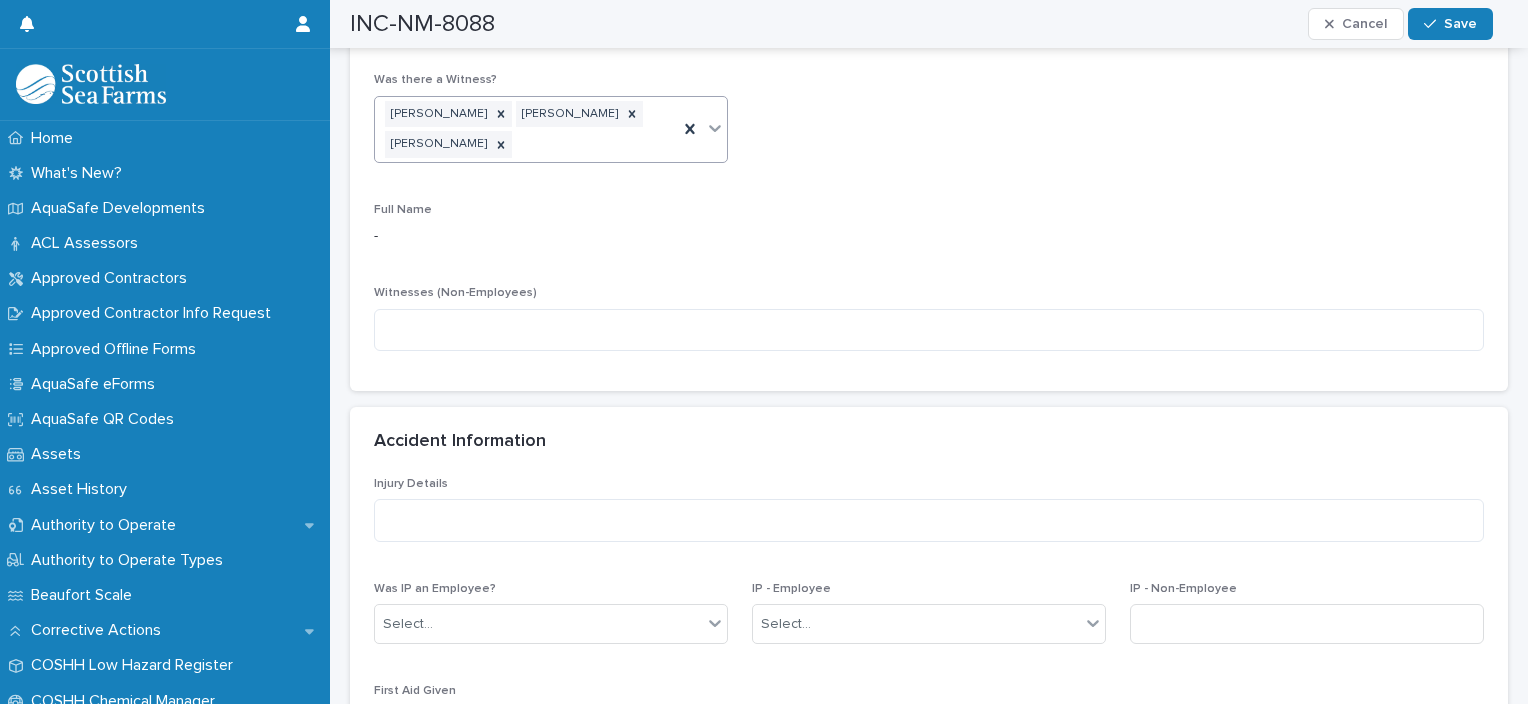 scroll, scrollTop: 2339, scrollLeft: 0, axis: vertical 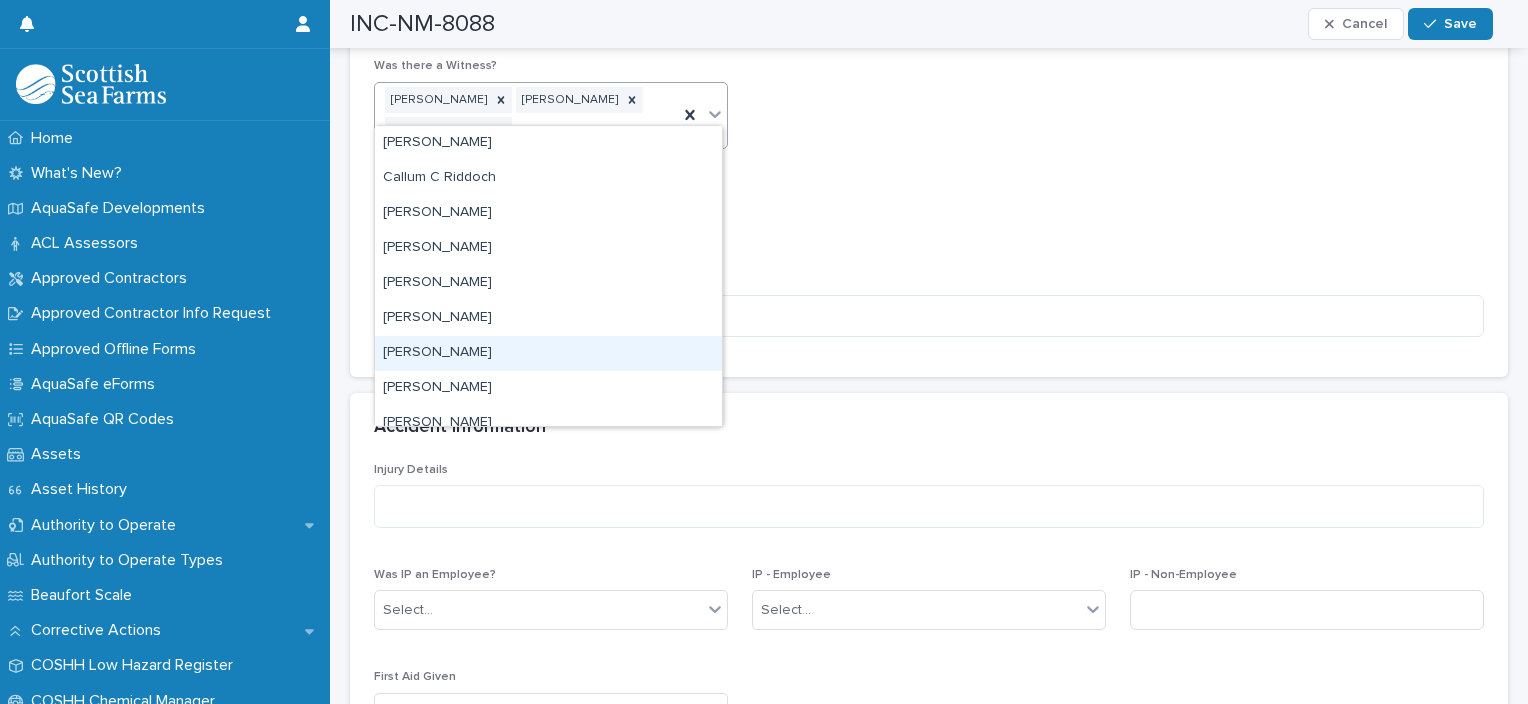 type on "***" 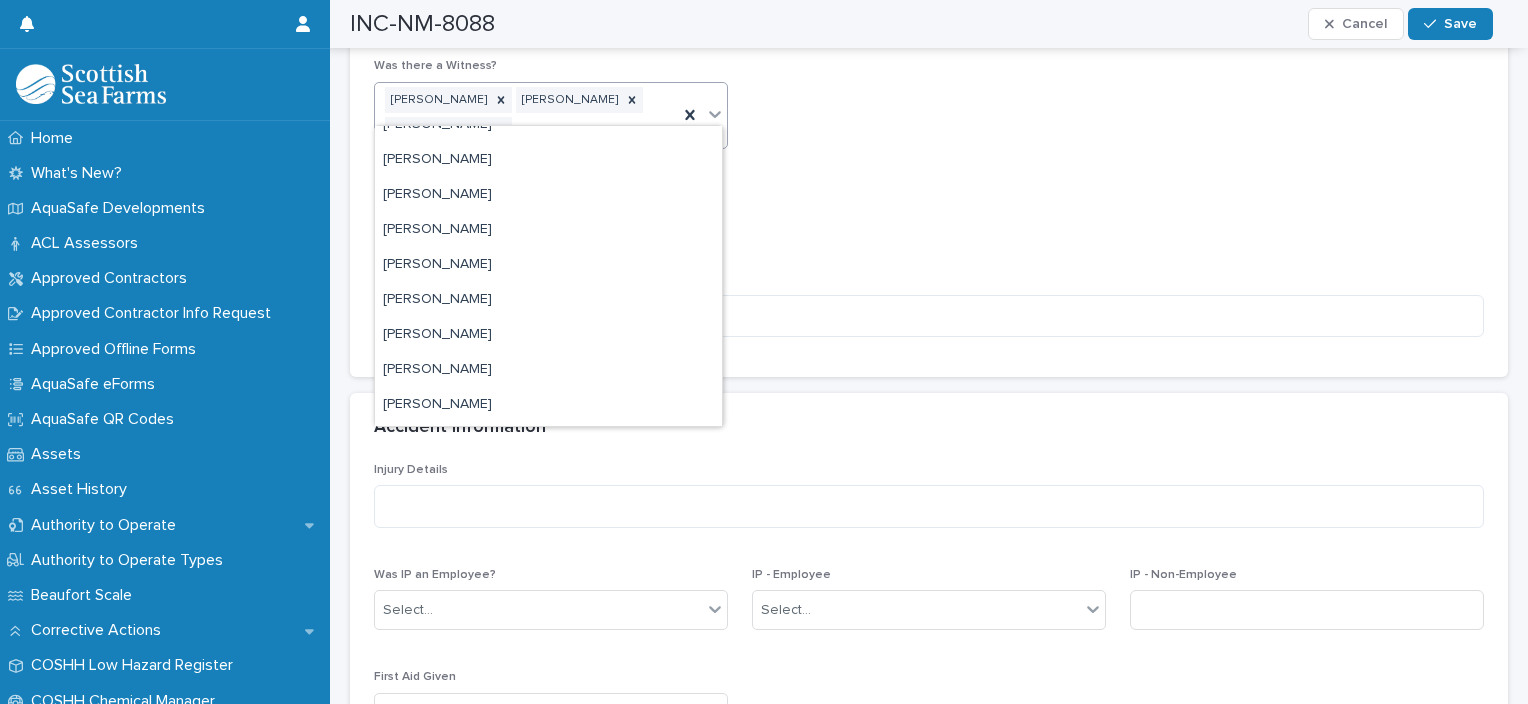 scroll, scrollTop: 404, scrollLeft: 0, axis: vertical 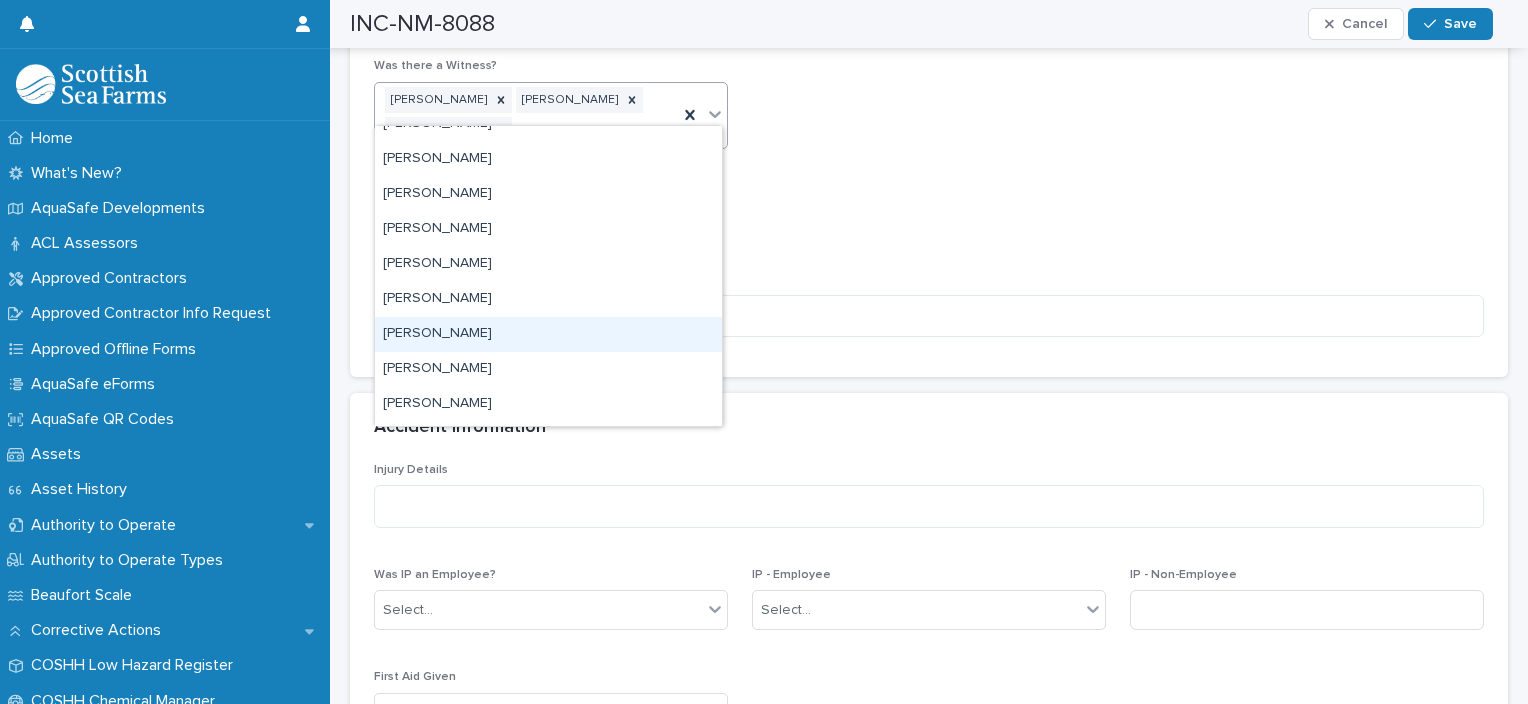 click on "[PERSON_NAME]" at bounding box center (548, 334) 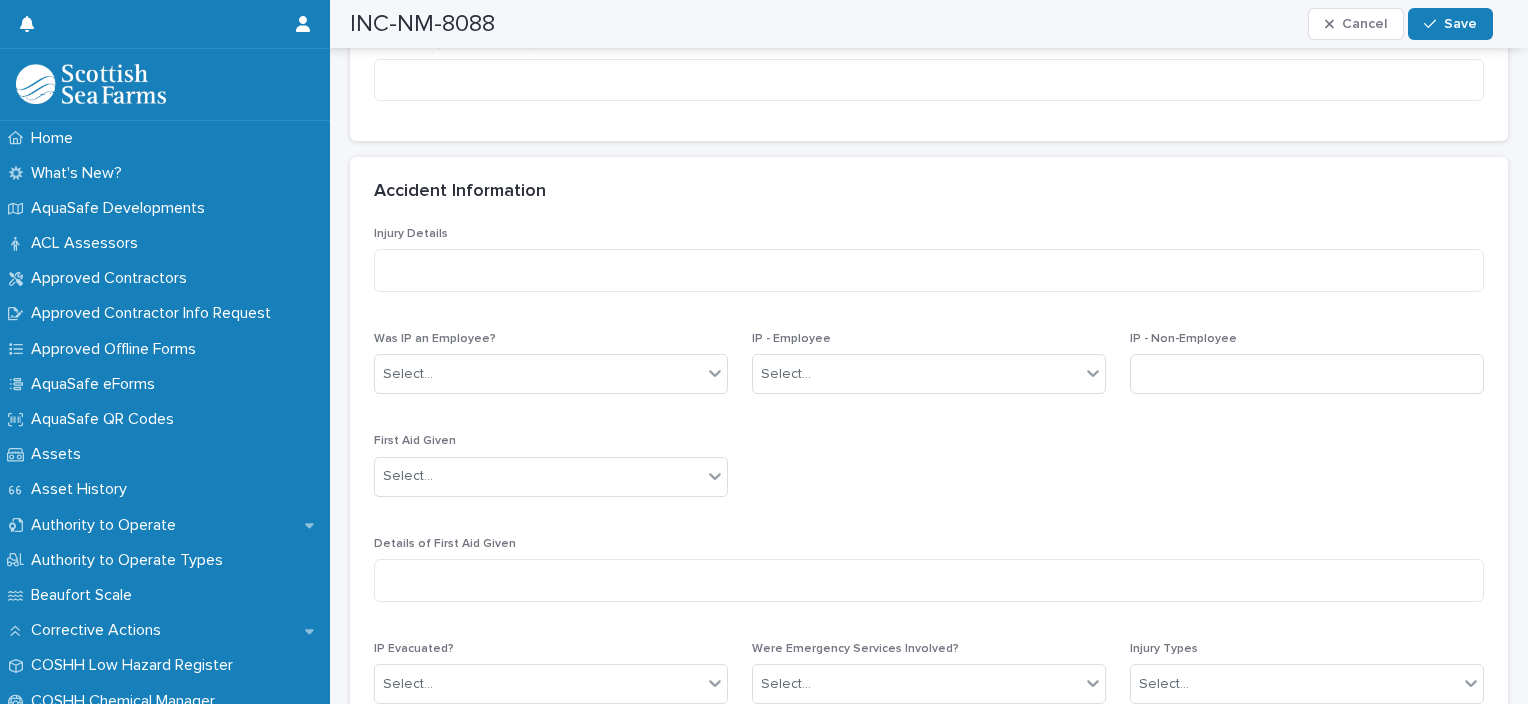 scroll, scrollTop: 2587, scrollLeft: 0, axis: vertical 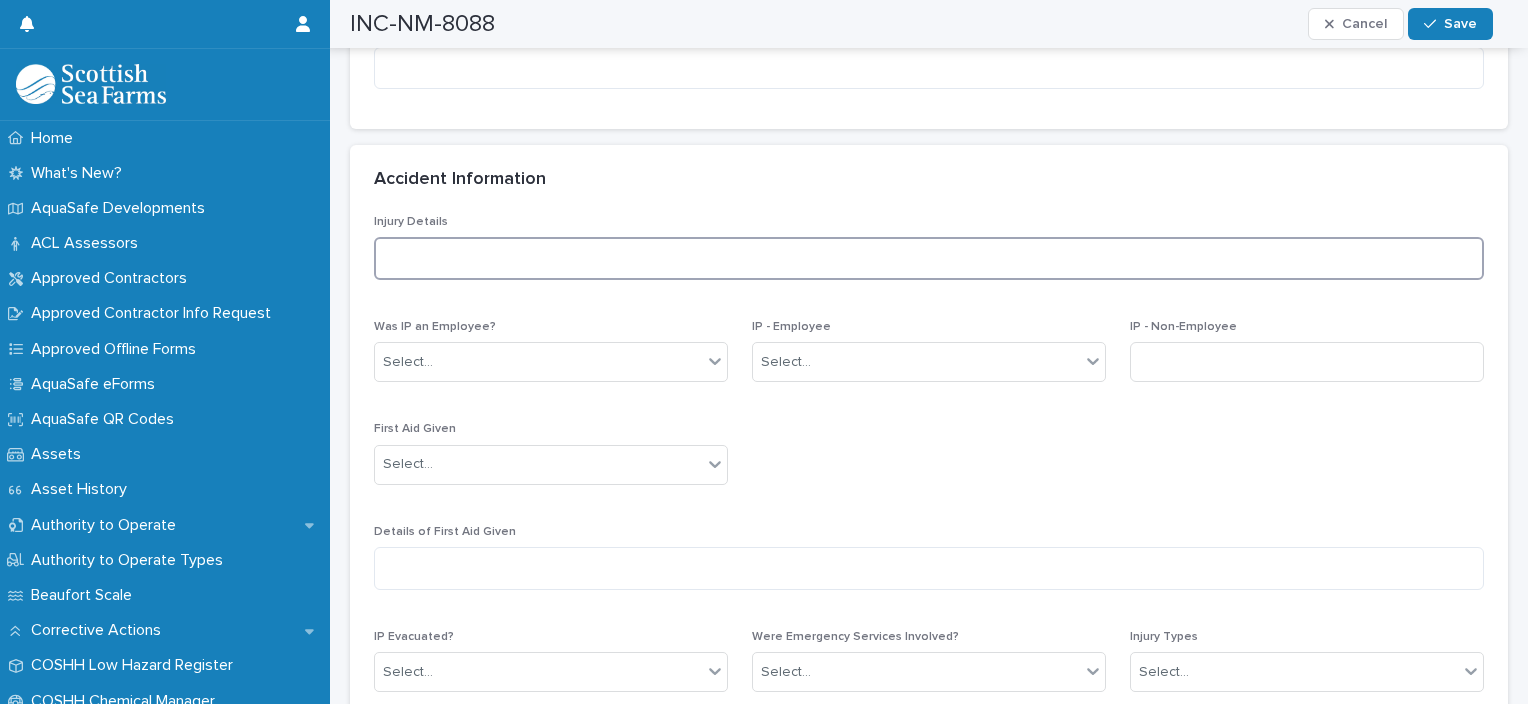 click at bounding box center [929, 258] 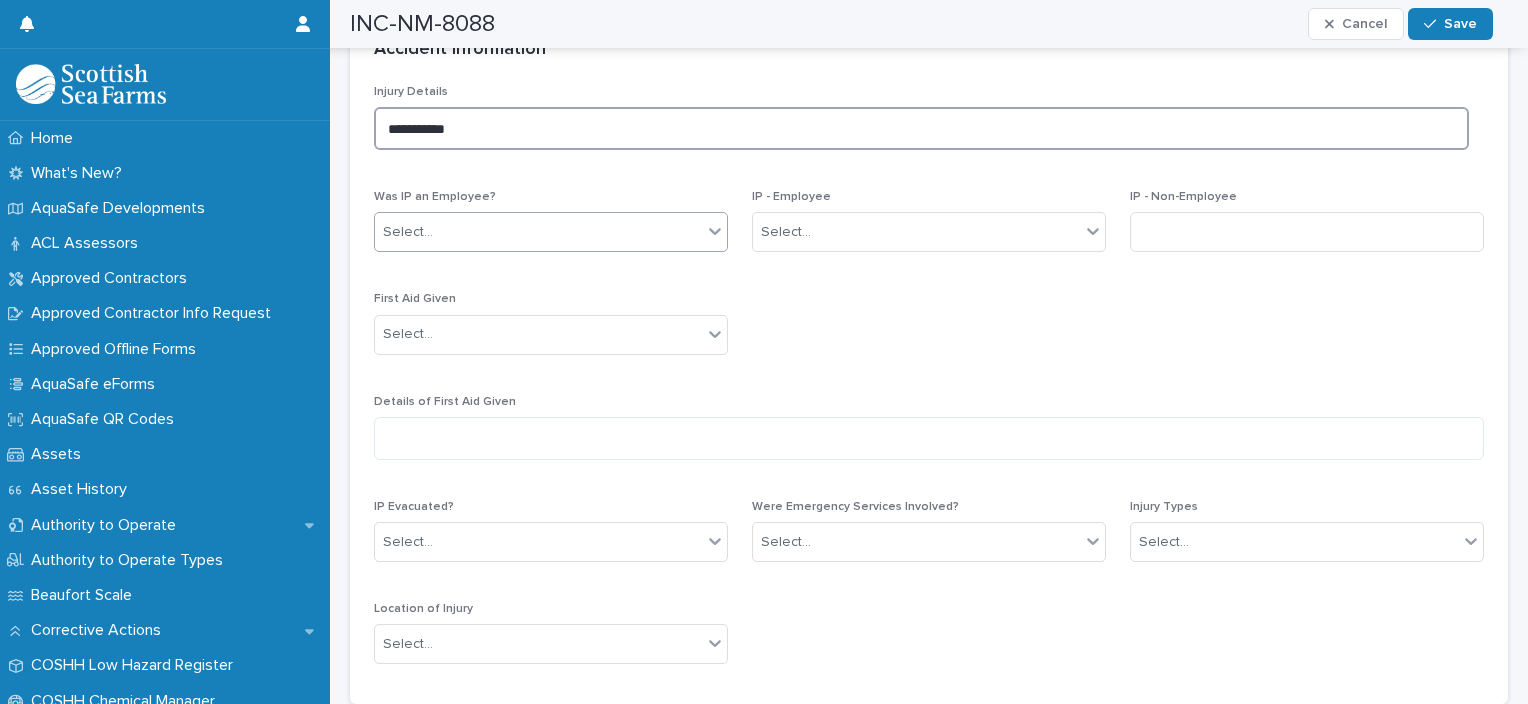 scroll, scrollTop: 2724, scrollLeft: 0, axis: vertical 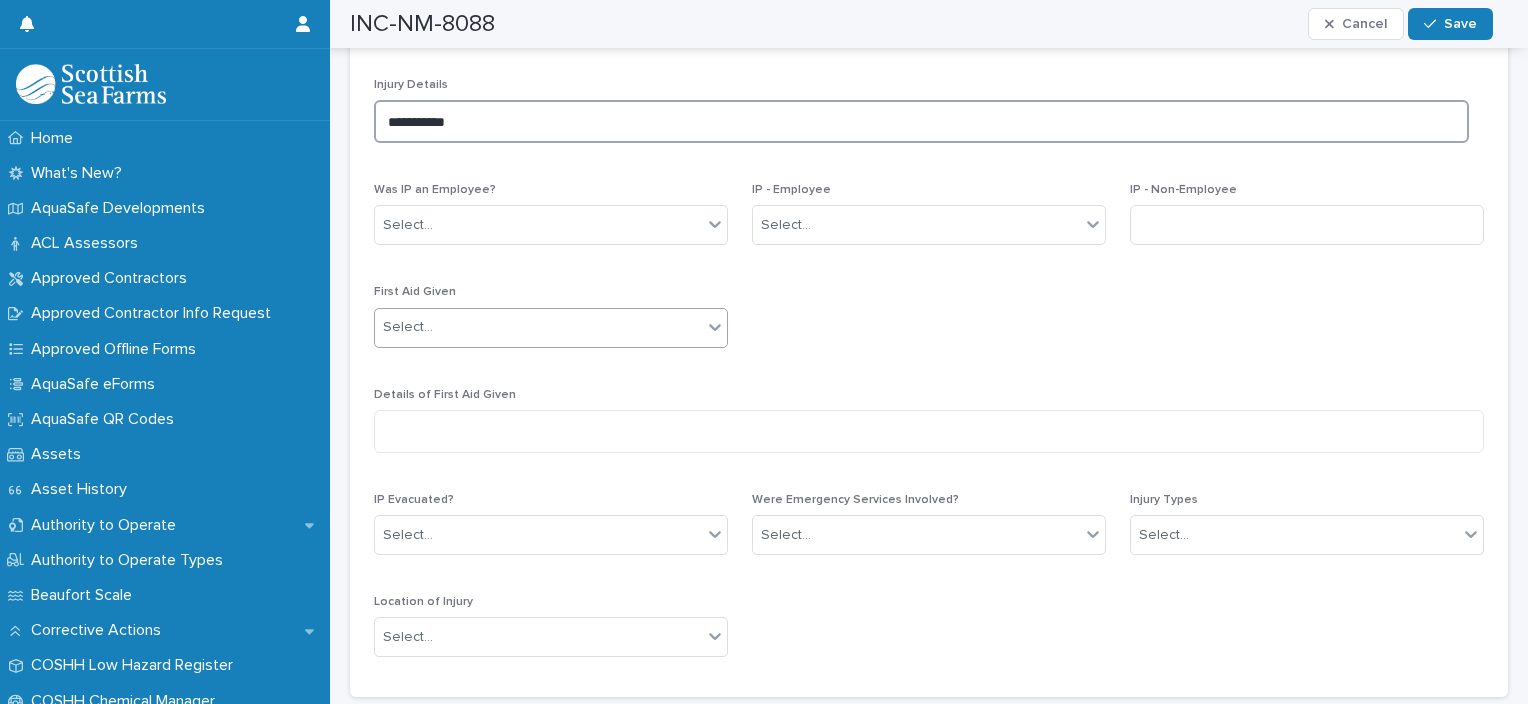 type on "**********" 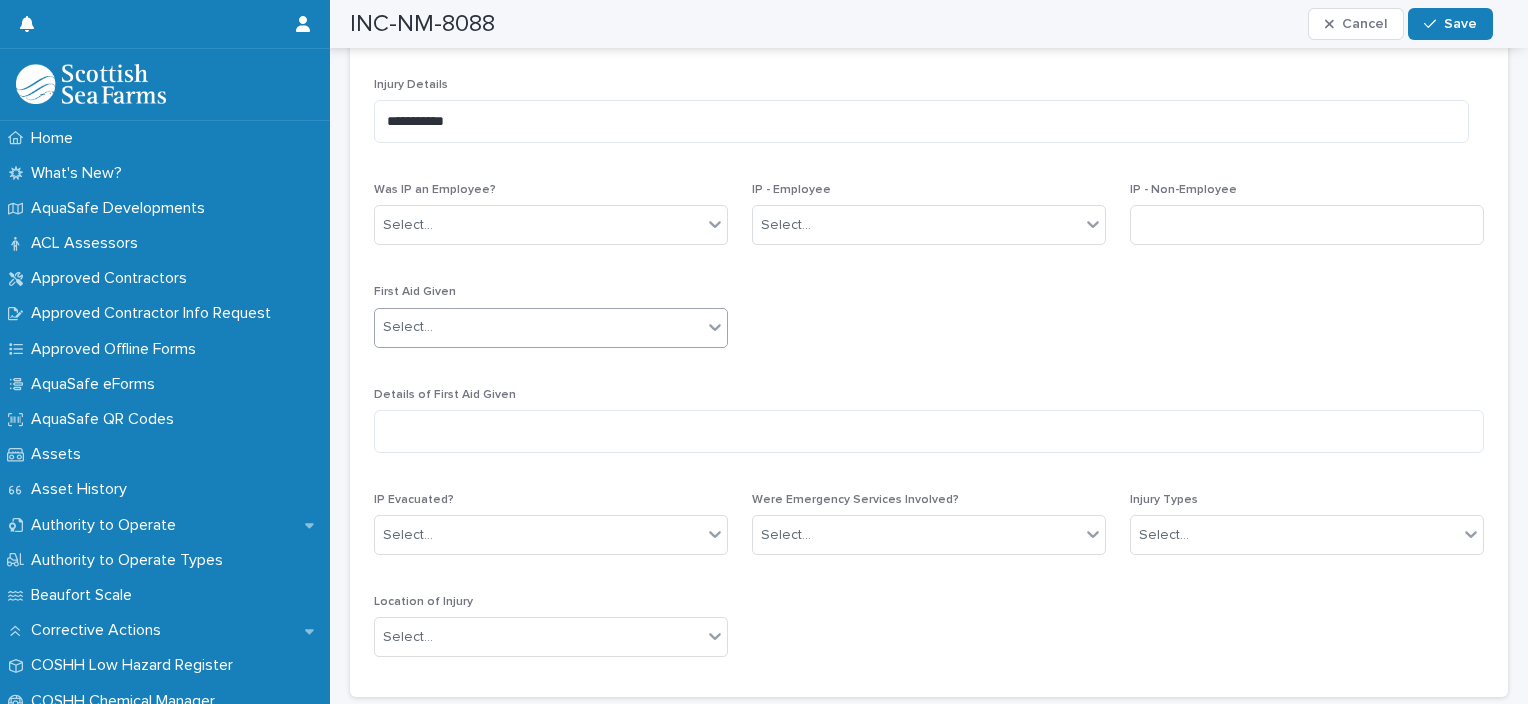 click on "Select..." at bounding box center (538, 327) 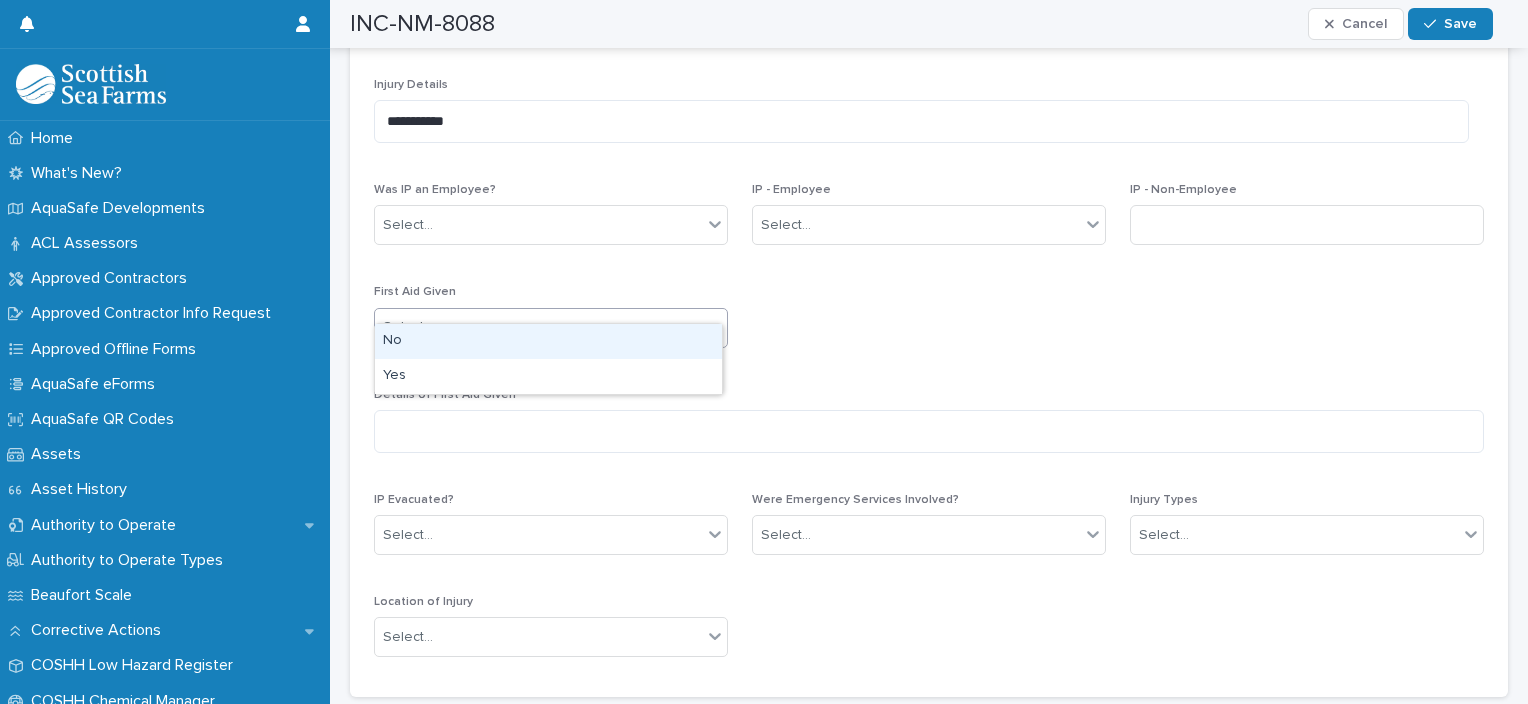 click on "No" at bounding box center (548, 341) 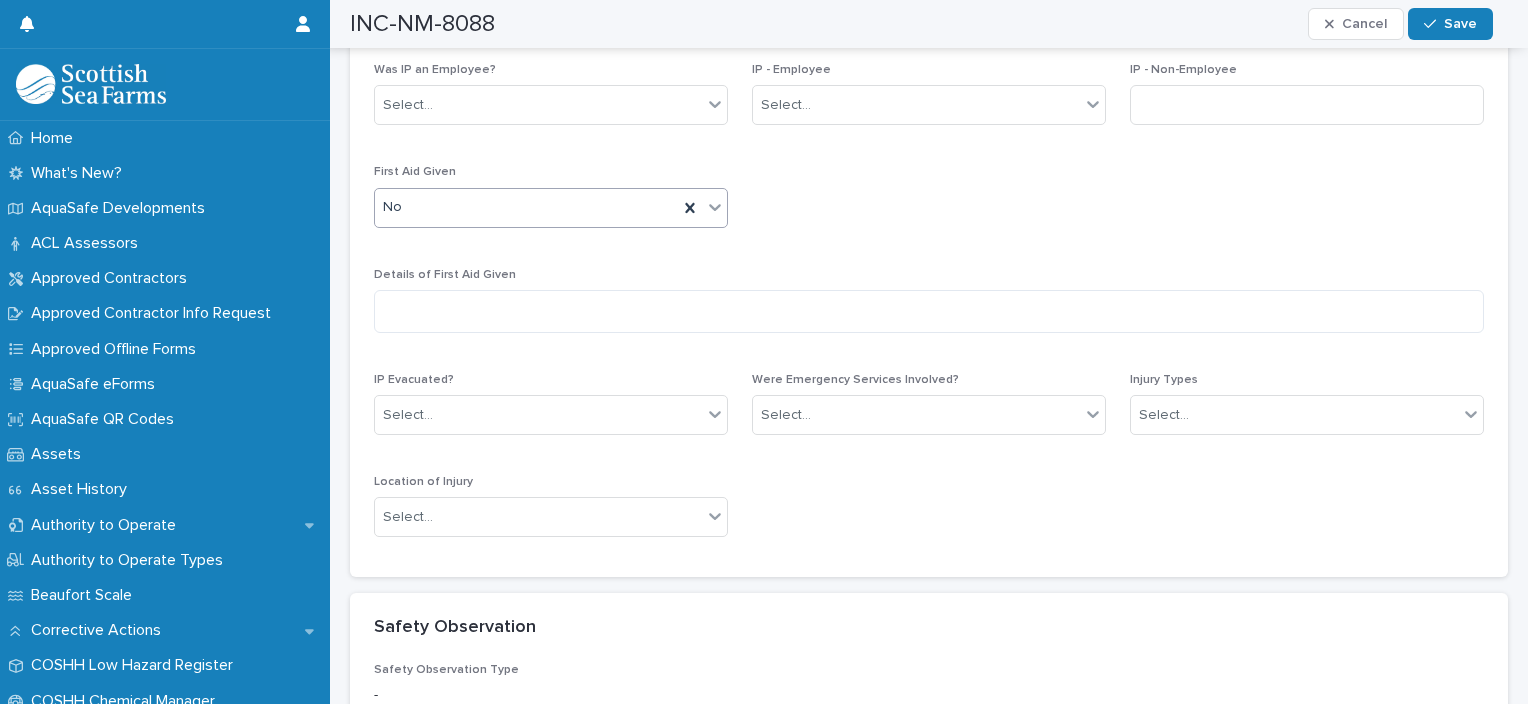 scroll, scrollTop: 2855, scrollLeft: 0, axis: vertical 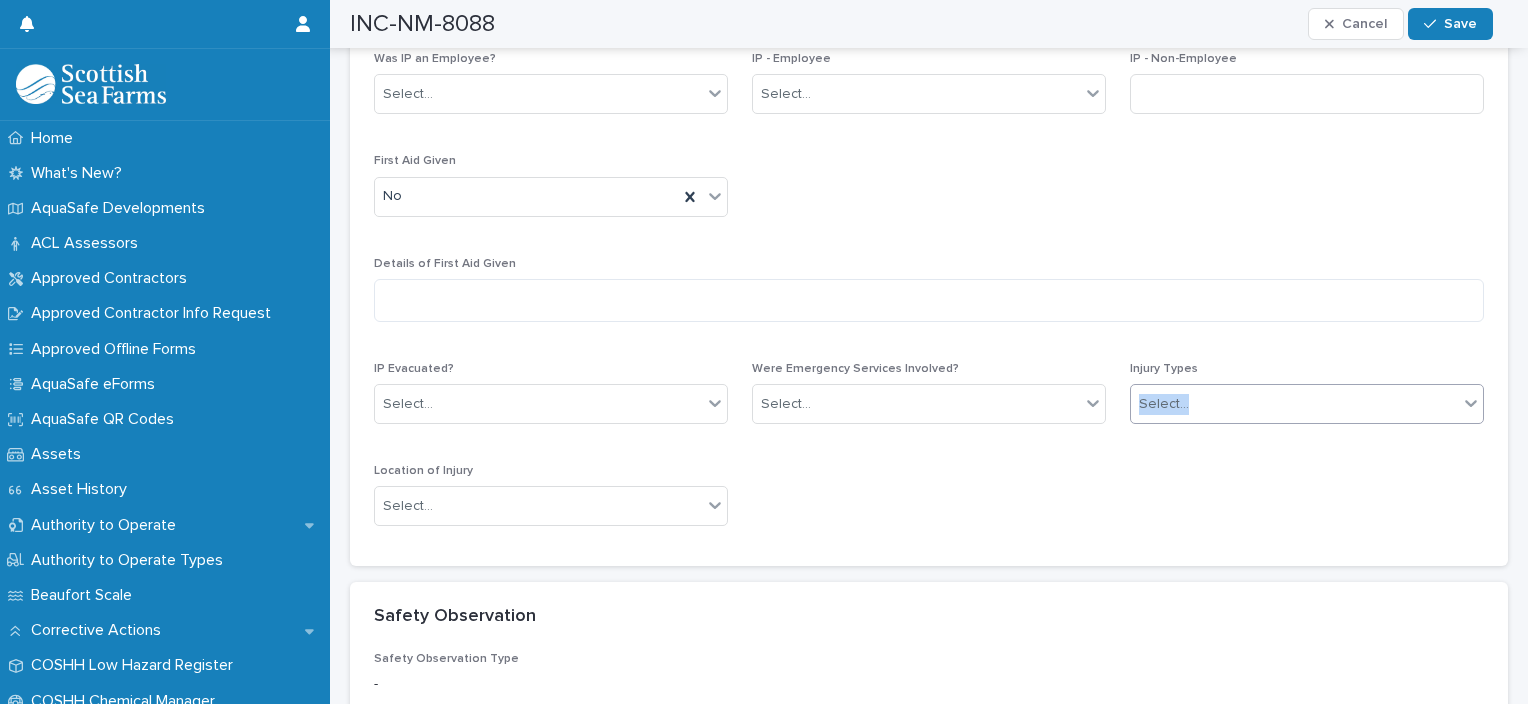 drag, startPoint x: 1192, startPoint y: 354, endPoint x: 1191, endPoint y: 370, distance: 16.03122 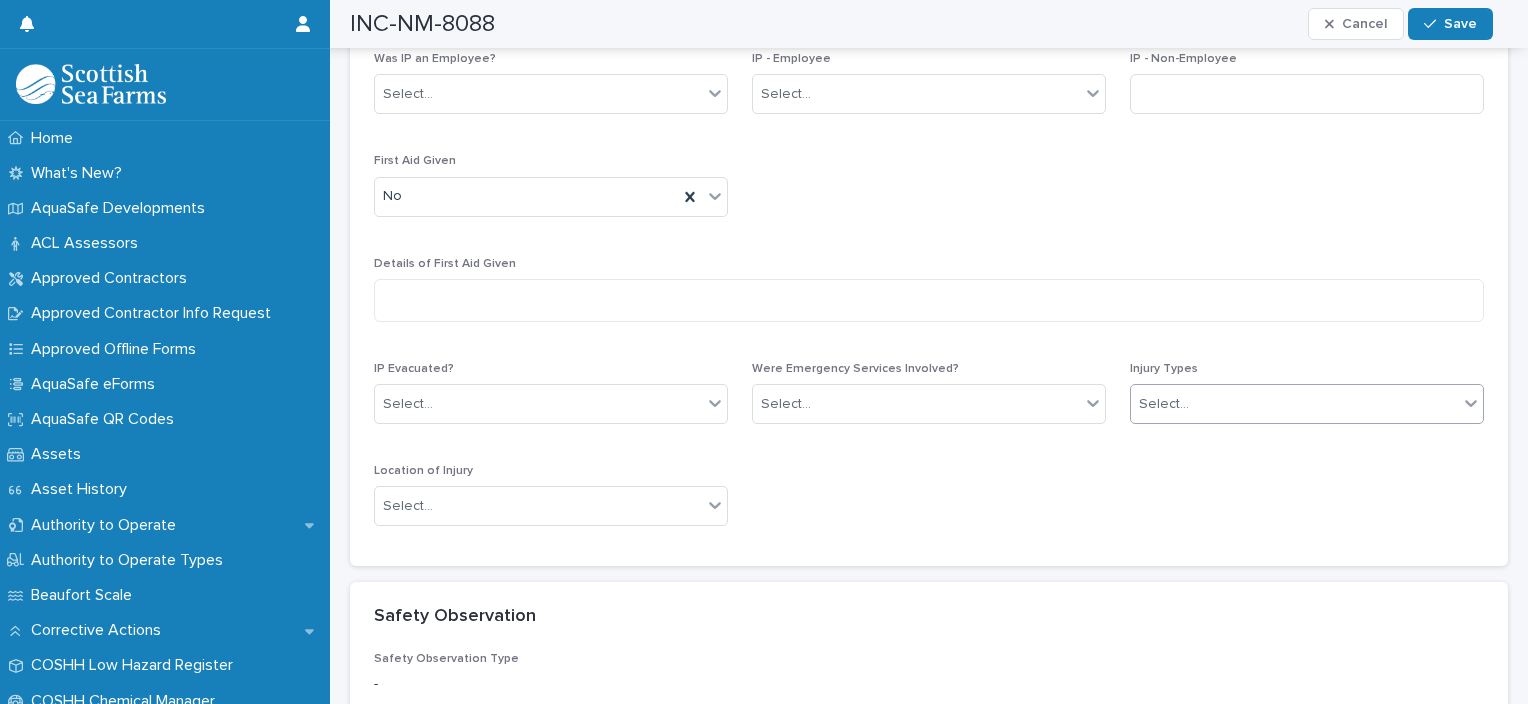 click on "Select..." at bounding box center [1294, 404] 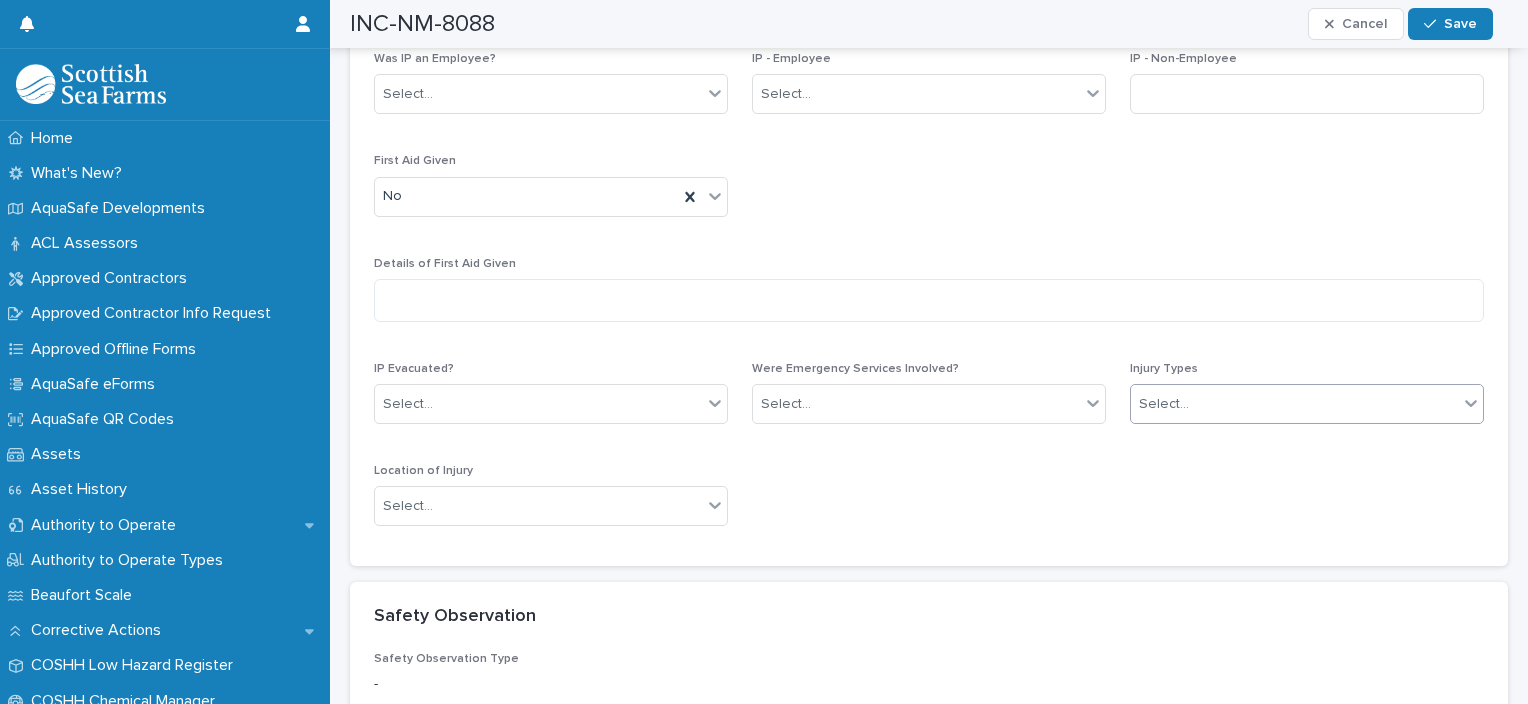 click on "Select..." at bounding box center (1294, 404) 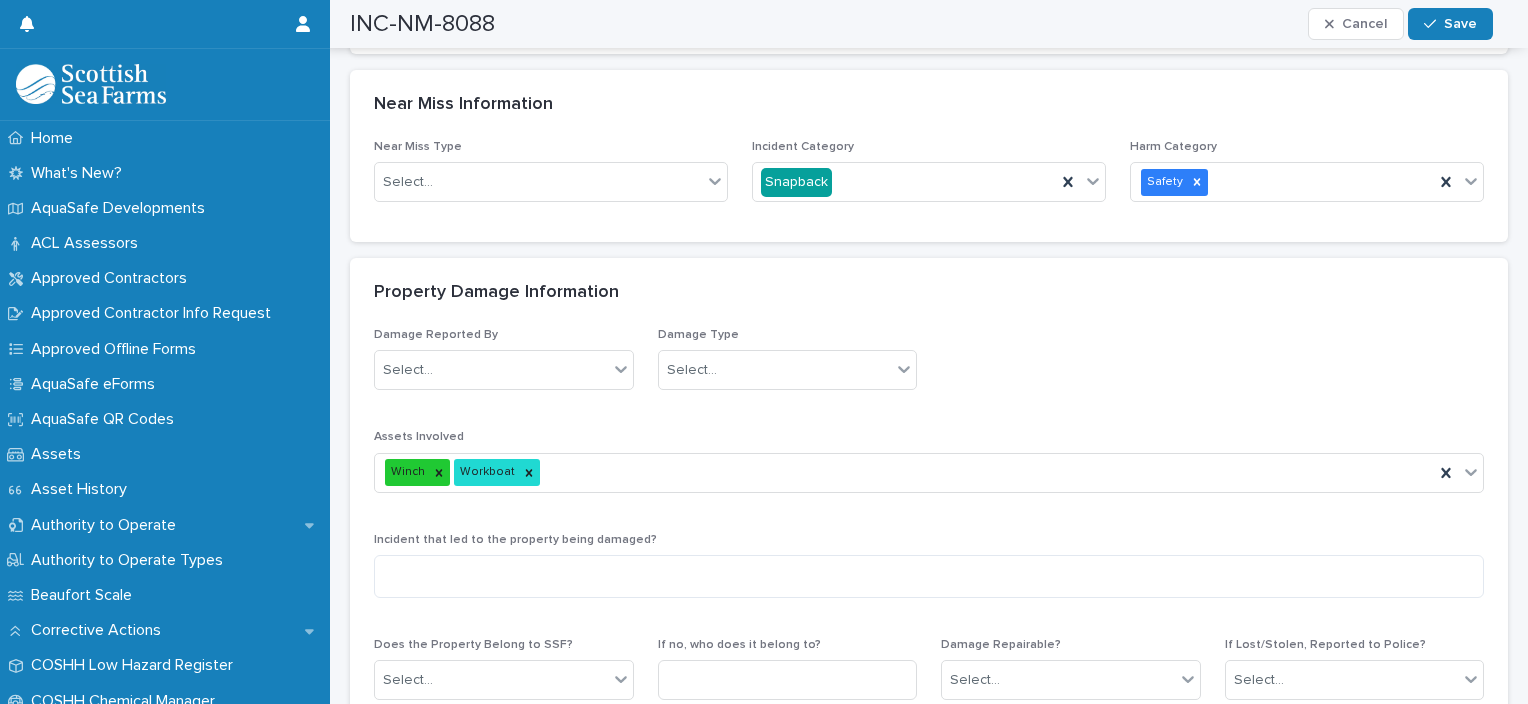 scroll, scrollTop: 3541, scrollLeft: 0, axis: vertical 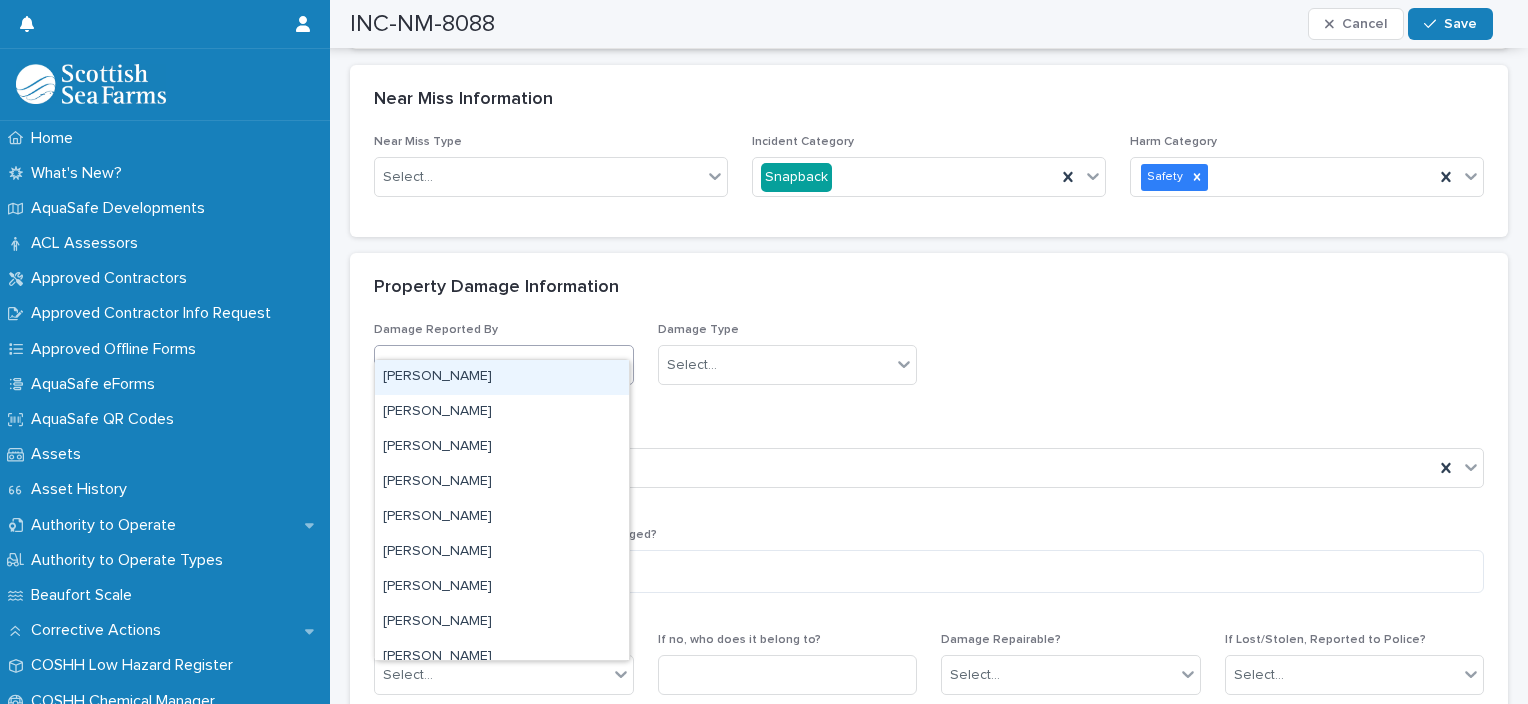 click on "Select..." at bounding box center (491, 365) 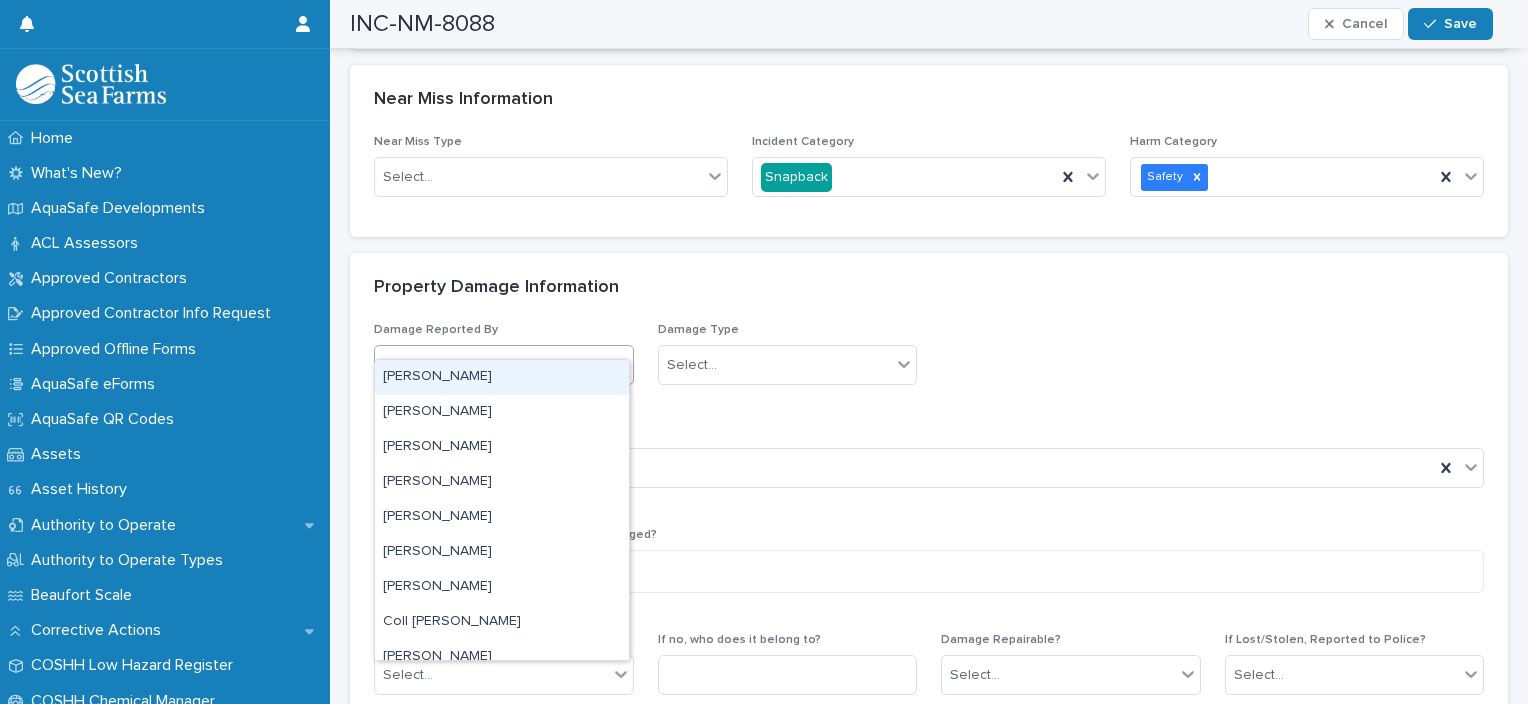 type on "******" 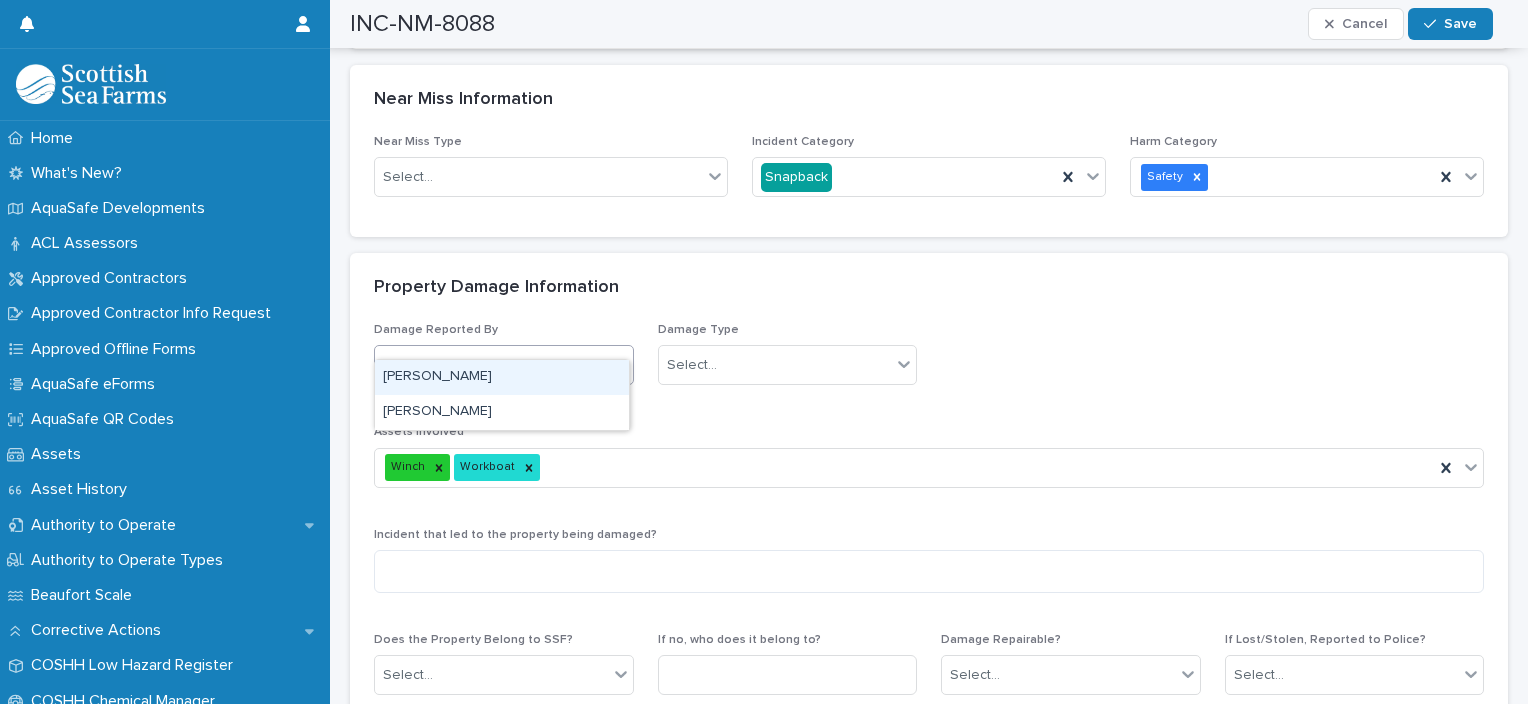 click on "[PERSON_NAME]" at bounding box center [502, 377] 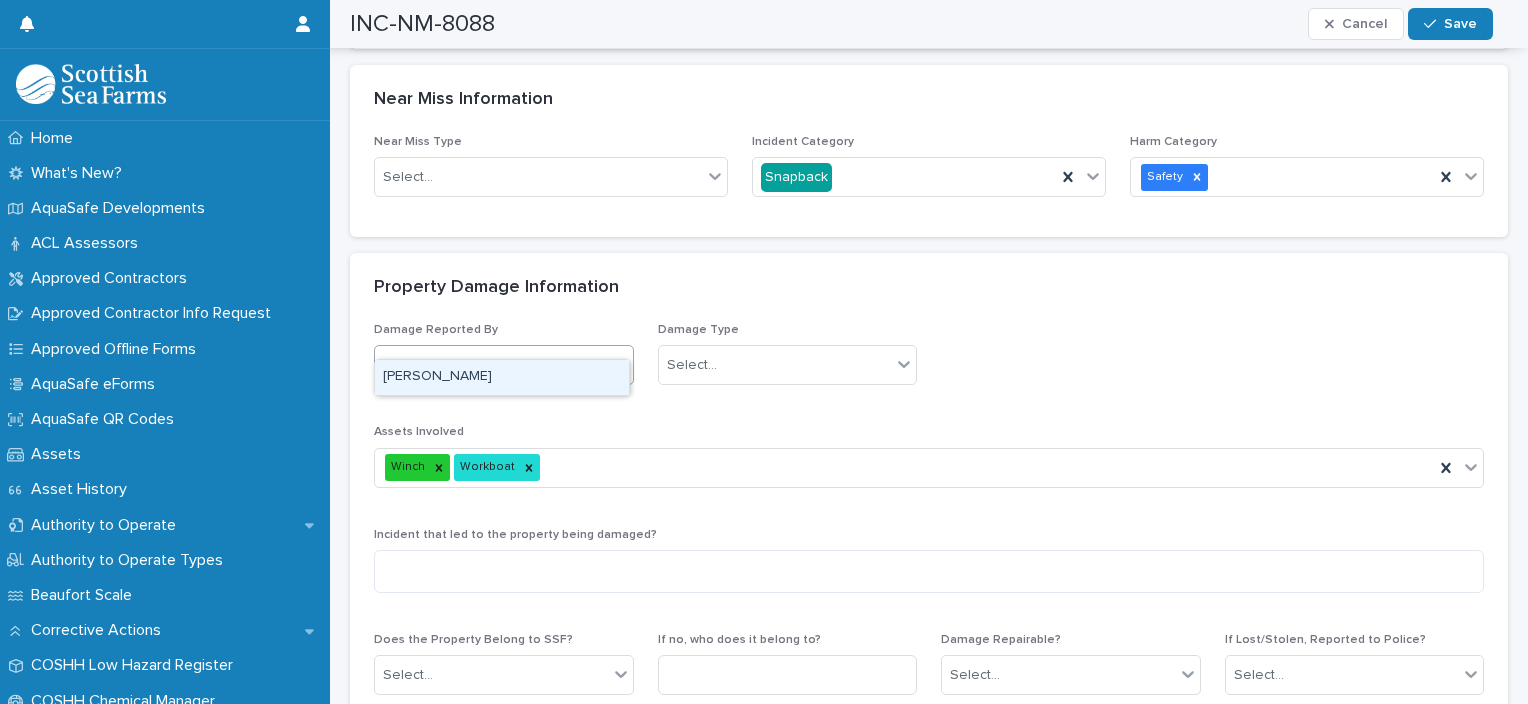 type 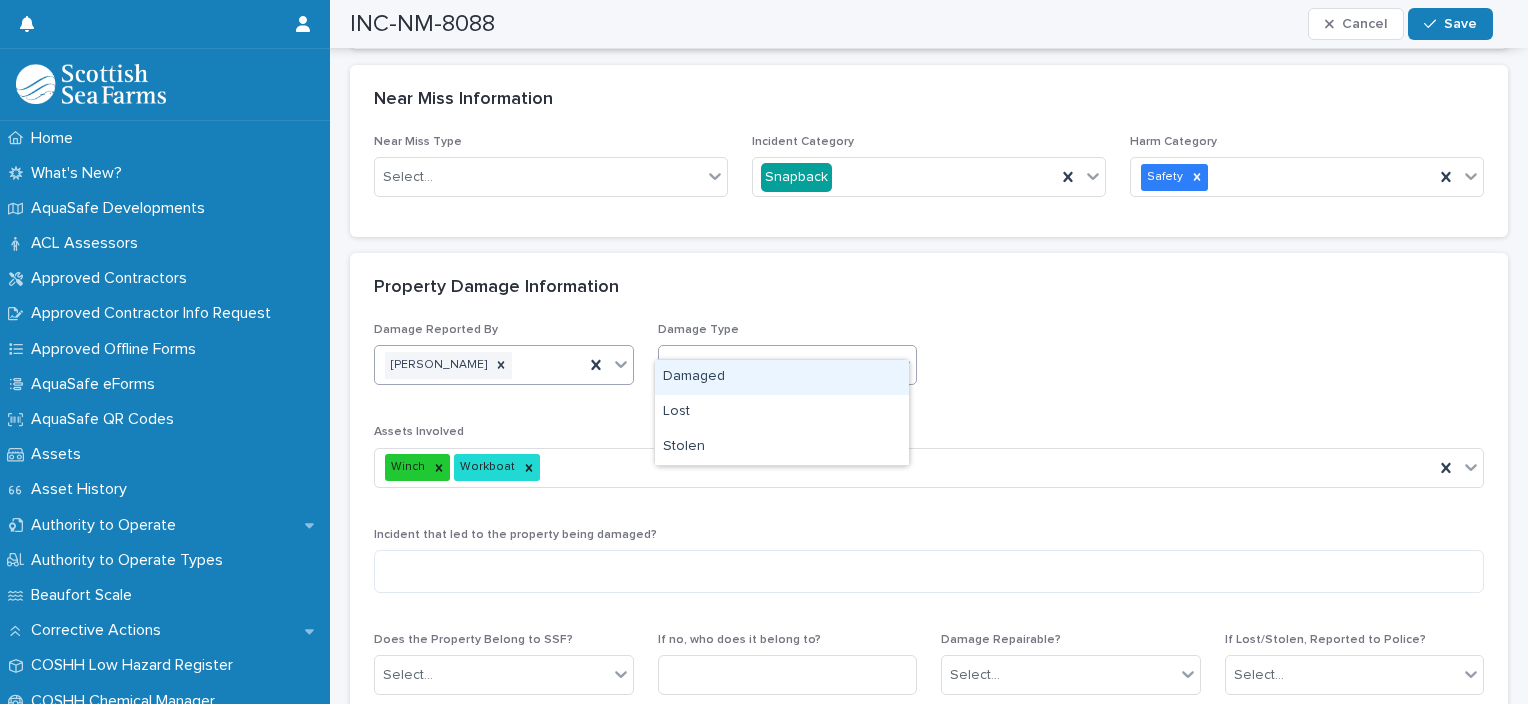 click on "Select..." at bounding box center [775, 365] 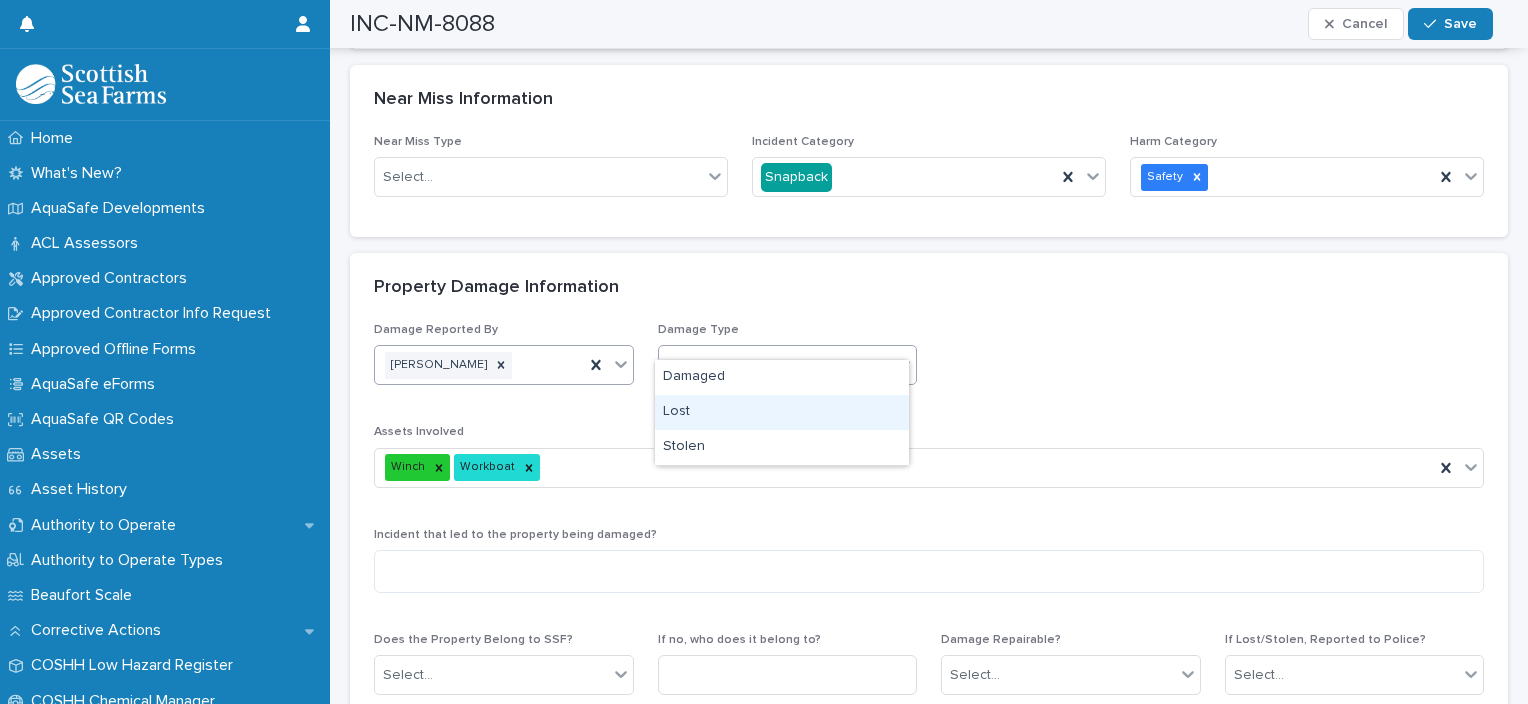 click on "Lost" at bounding box center [782, 412] 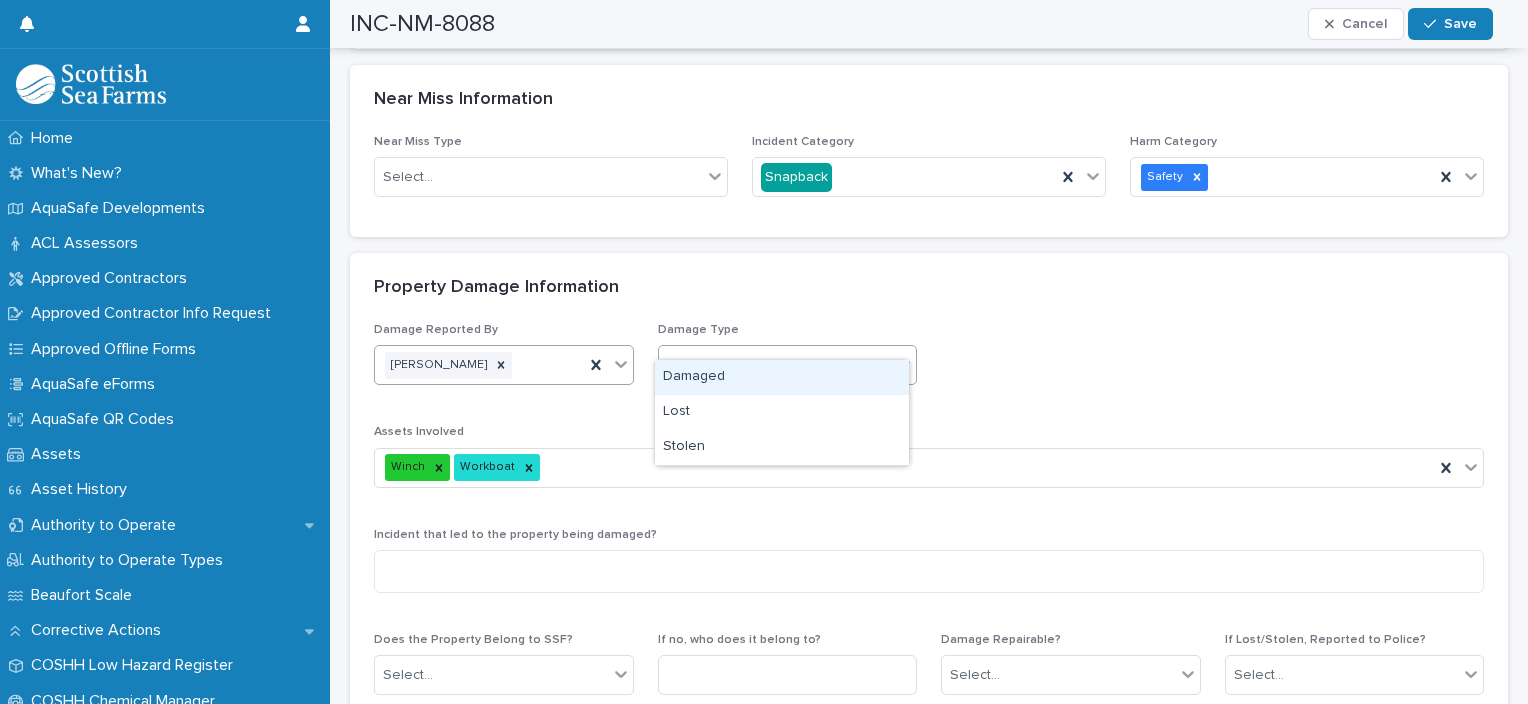 click on "Lost" at bounding box center (763, 365) 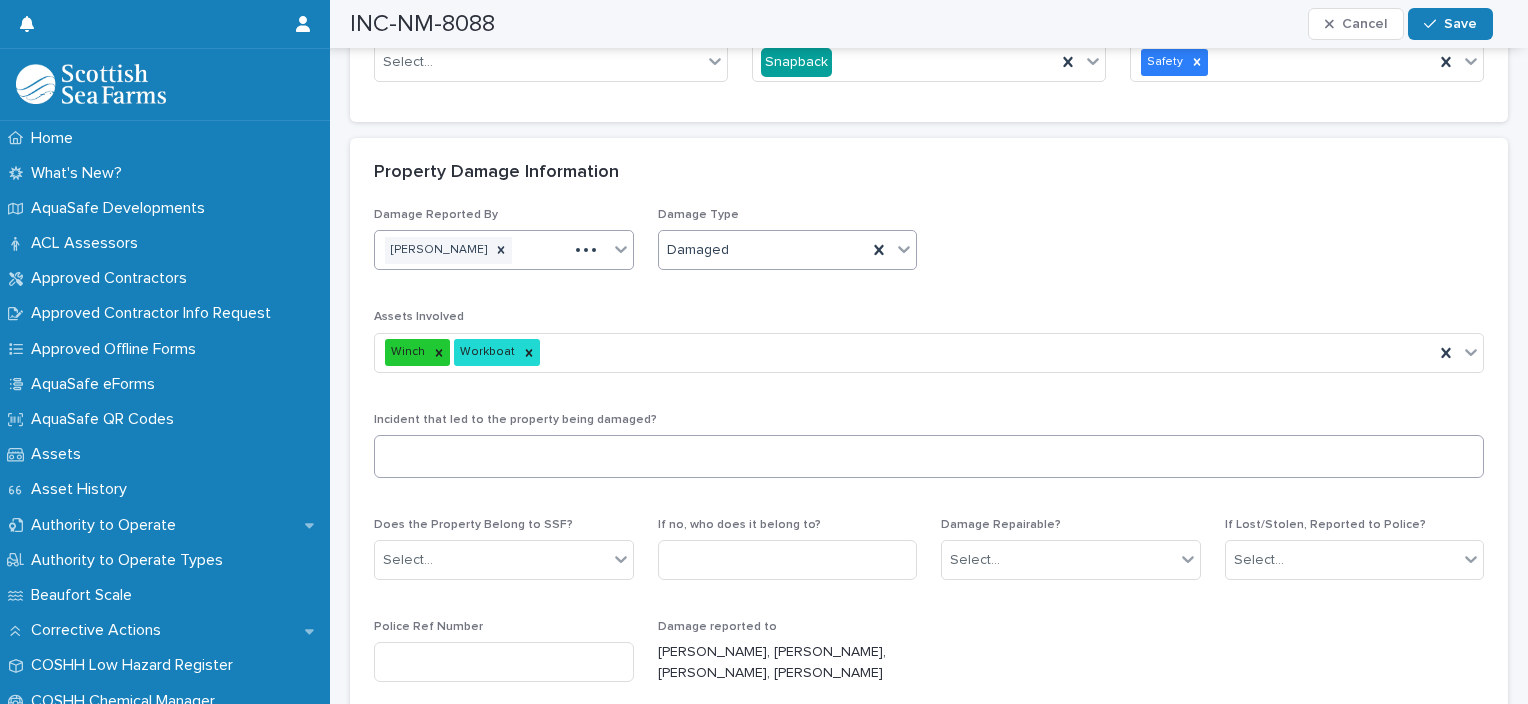 scroll, scrollTop: 3661, scrollLeft: 0, axis: vertical 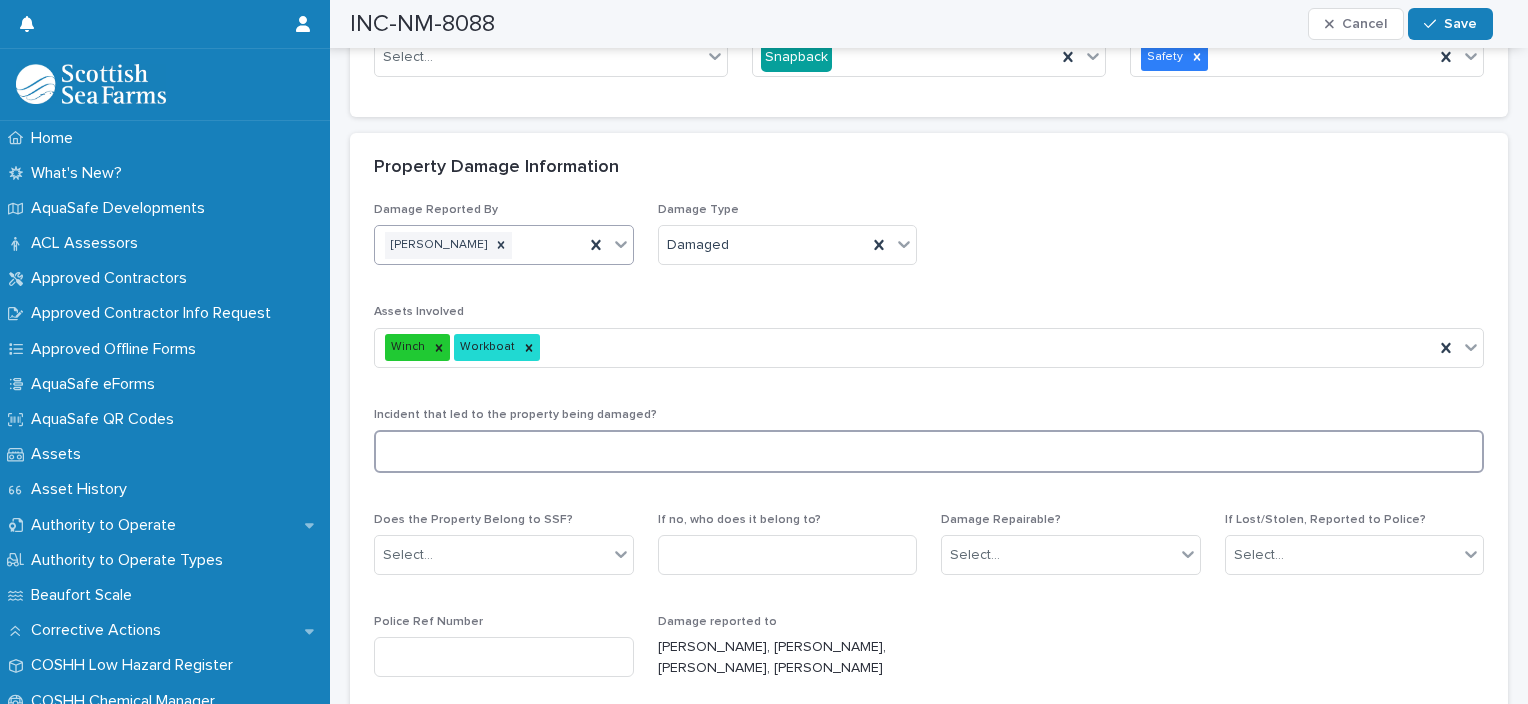 click at bounding box center [929, 451] 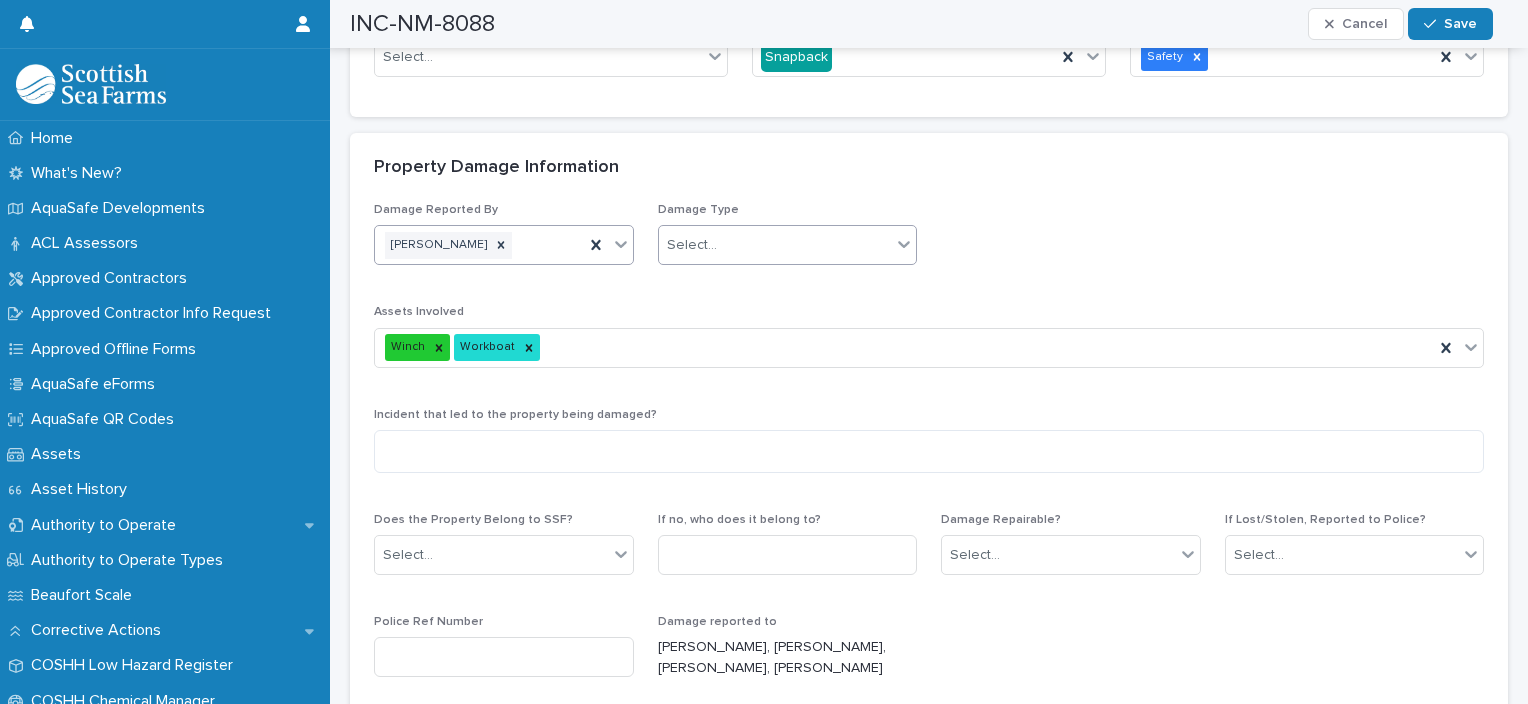 click 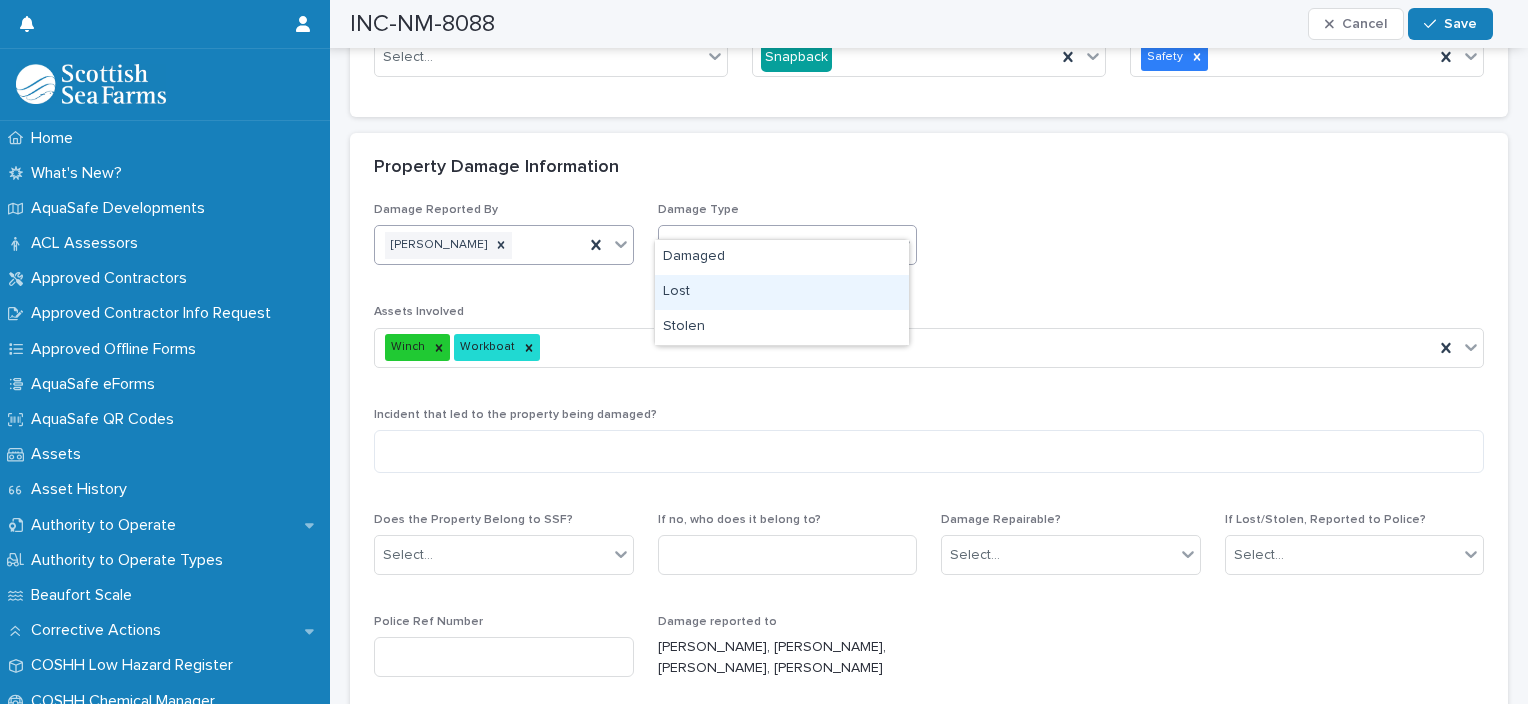click on "Lost" at bounding box center [782, 292] 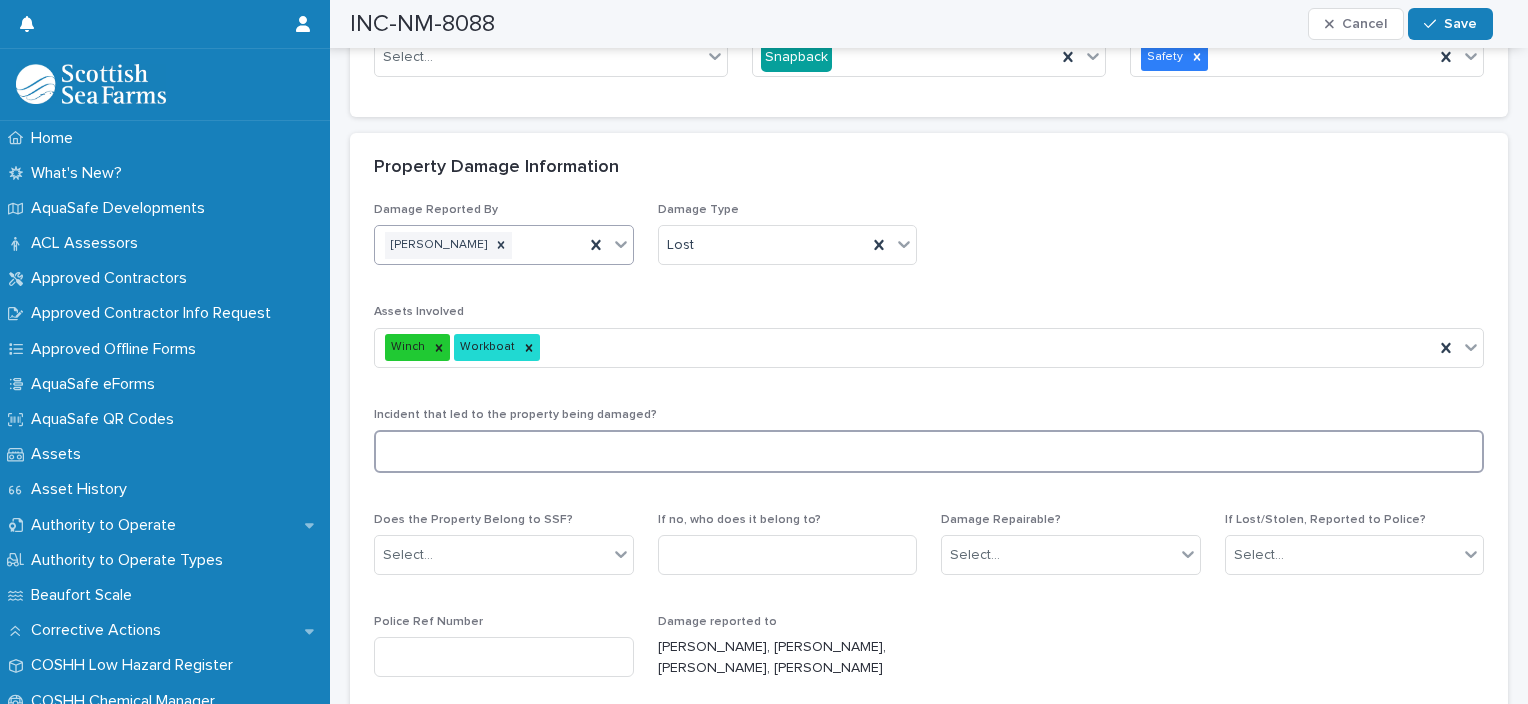 click at bounding box center [929, 451] 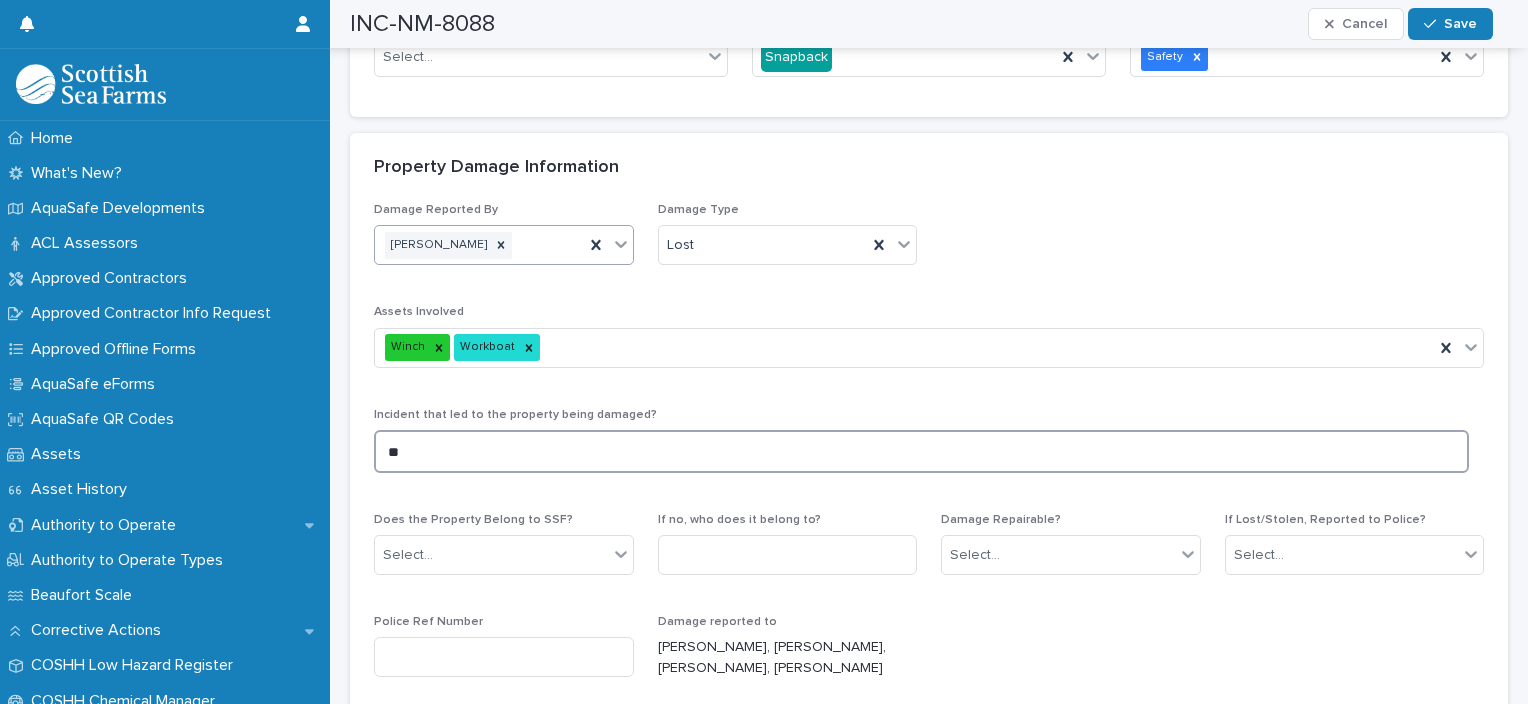 type on "*" 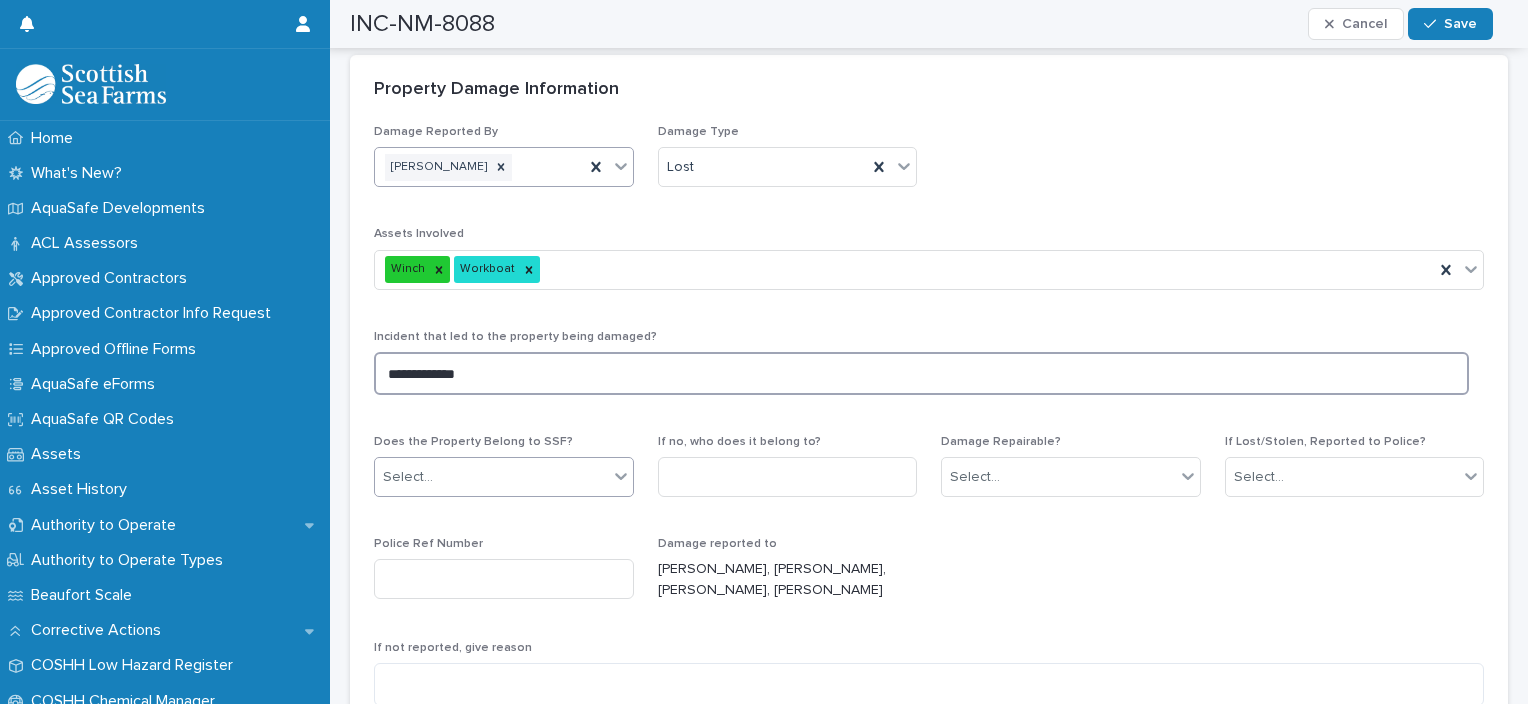scroll, scrollTop: 3743, scrollLeft: 0, axis: vertical 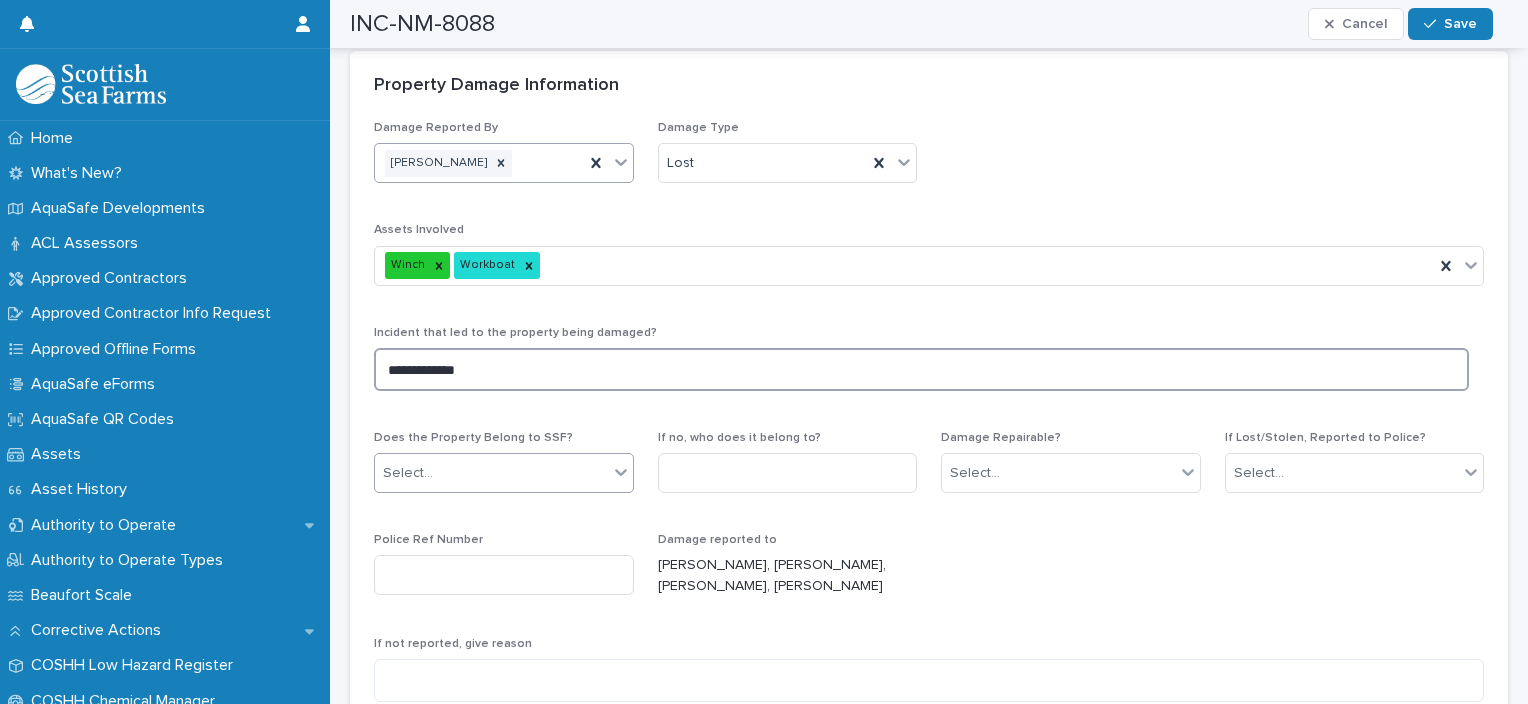type on "**********" 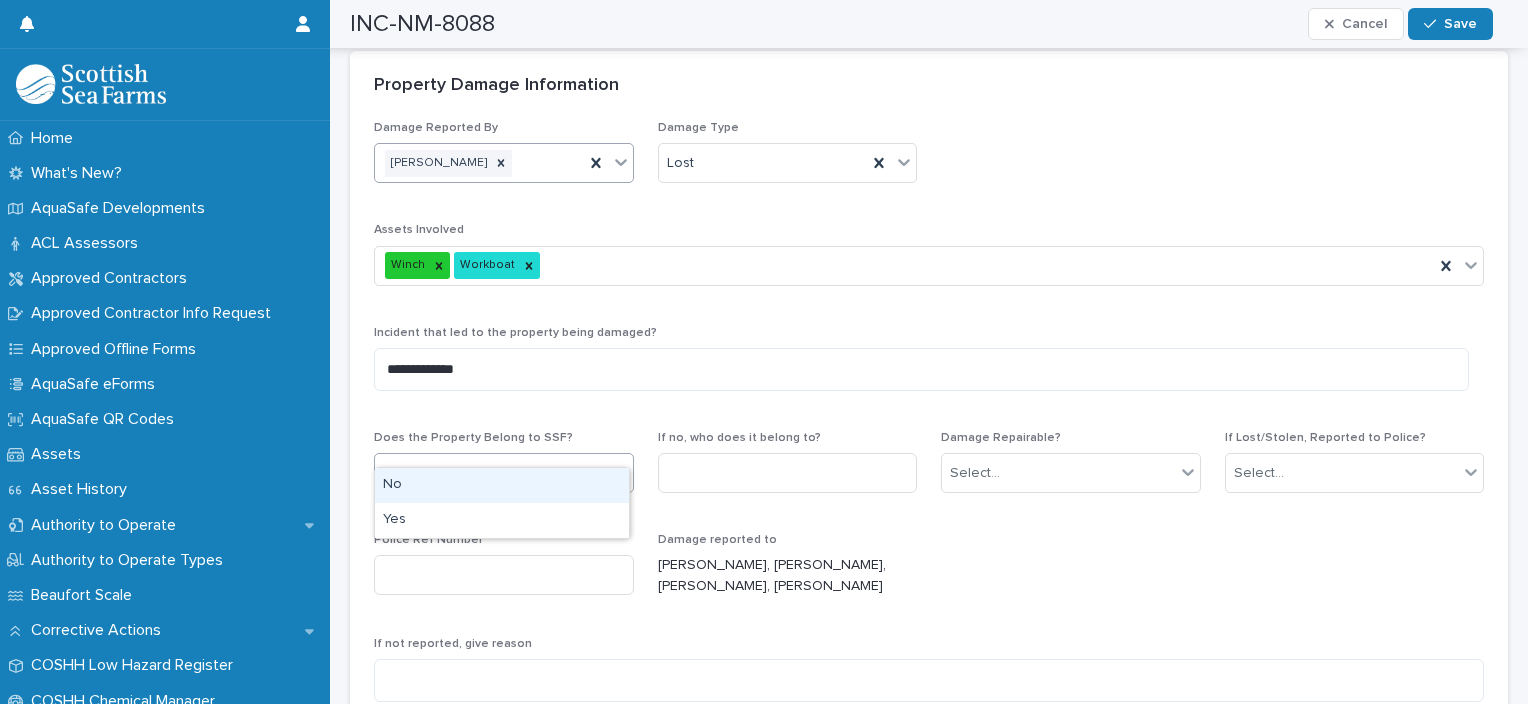 click on "Select..." at bounding box center [491, 473] 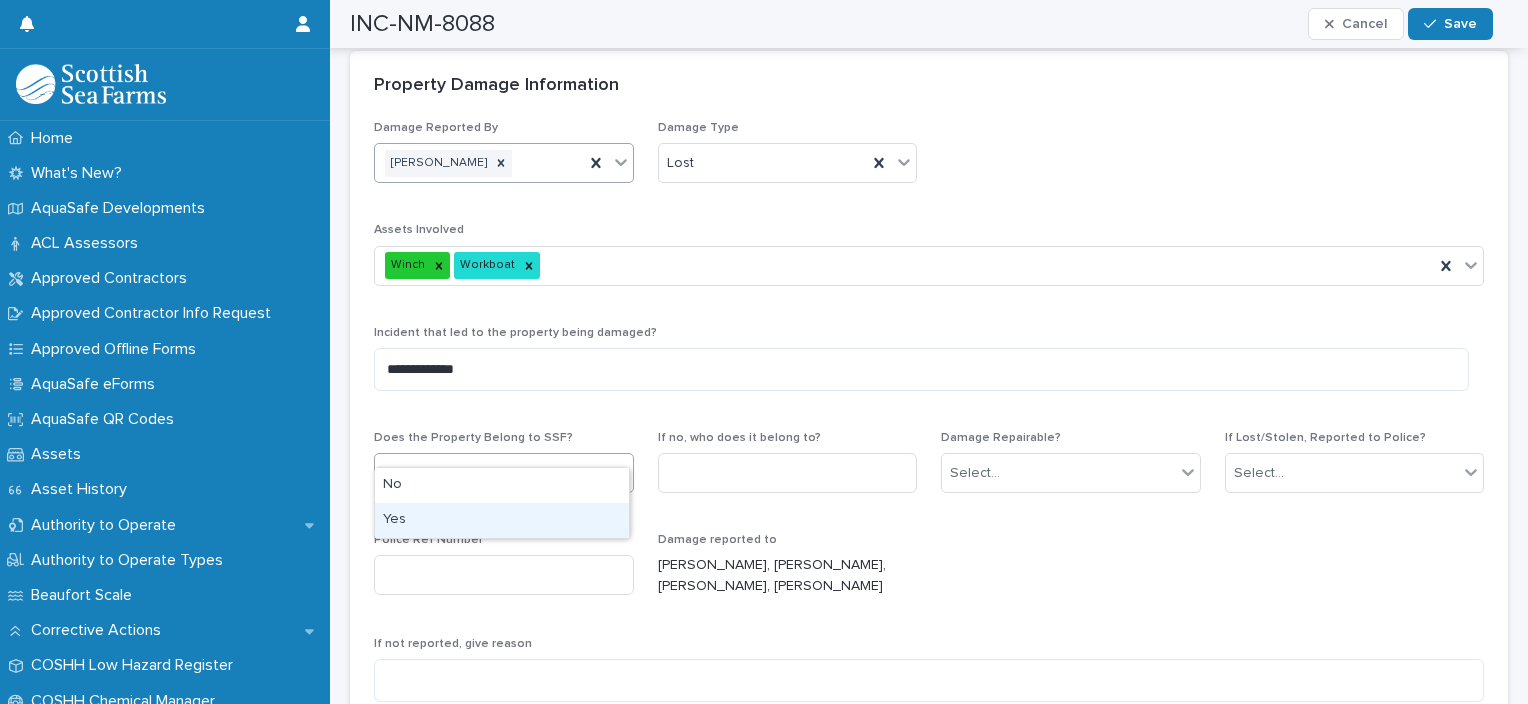 click on "Yes" at bounding box center [502, 520] 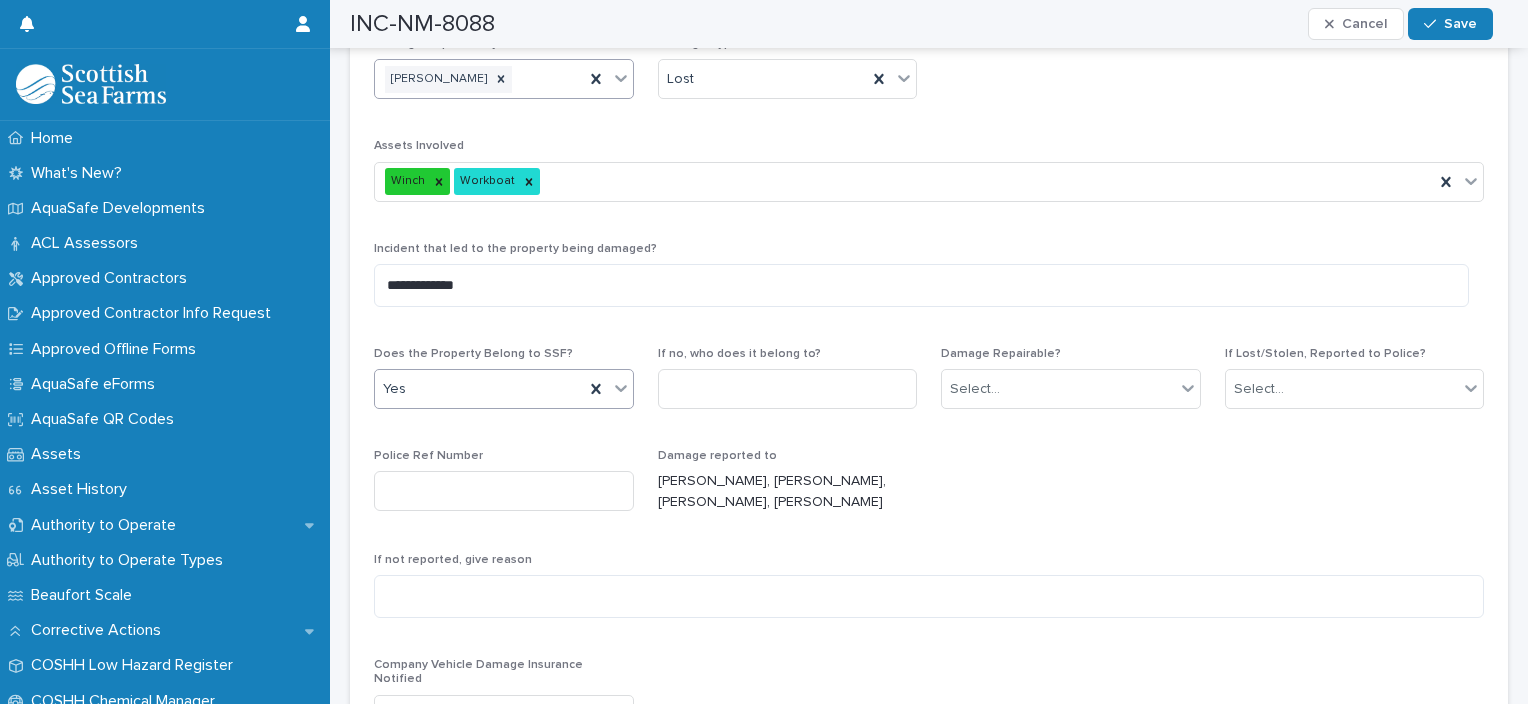 scroll, scrollTop: 3843, scrollLeft: 0, axis: vertical 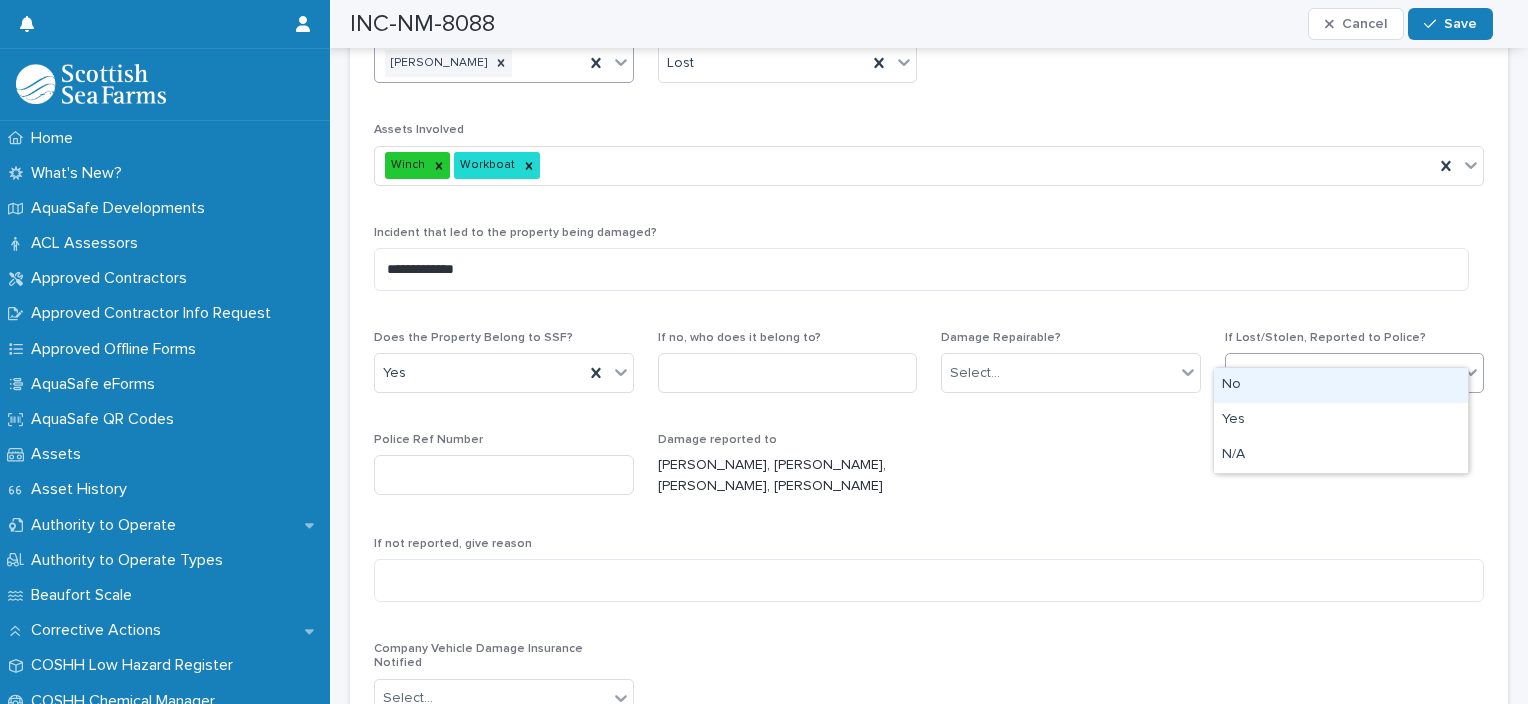 click on "Select..." at bounding box center [1259, 373] 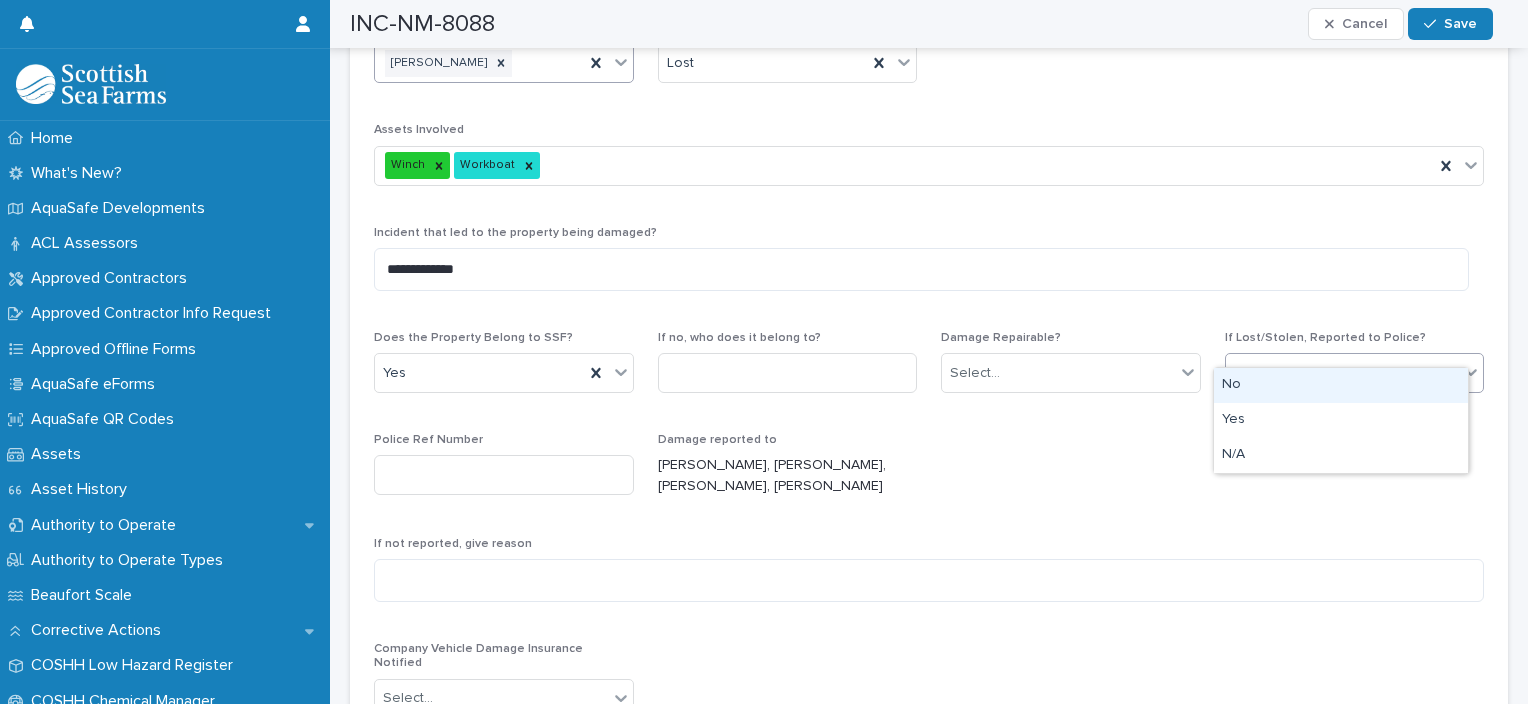 click on "No" at bounding box center [1341, 385] 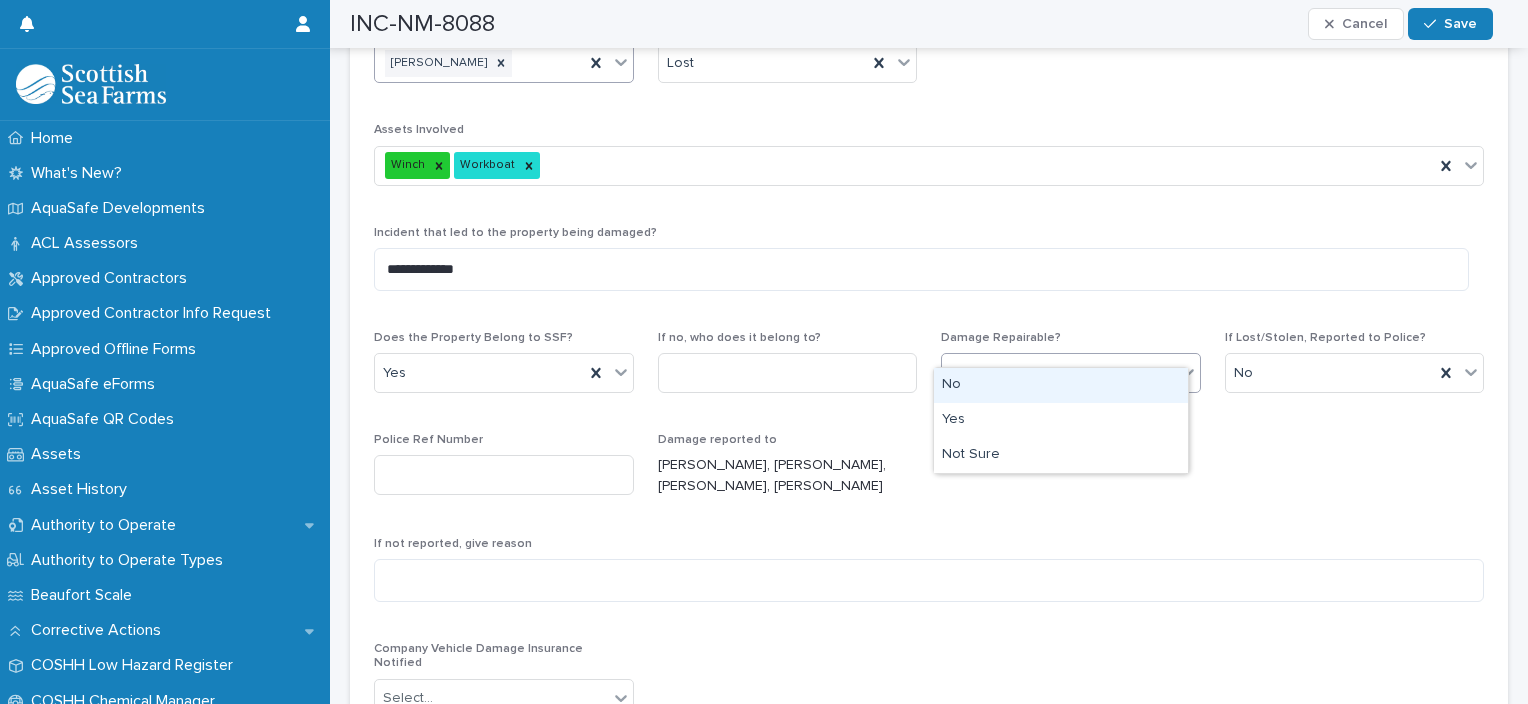 click on "Select..." at bounding box center [1058, 373] 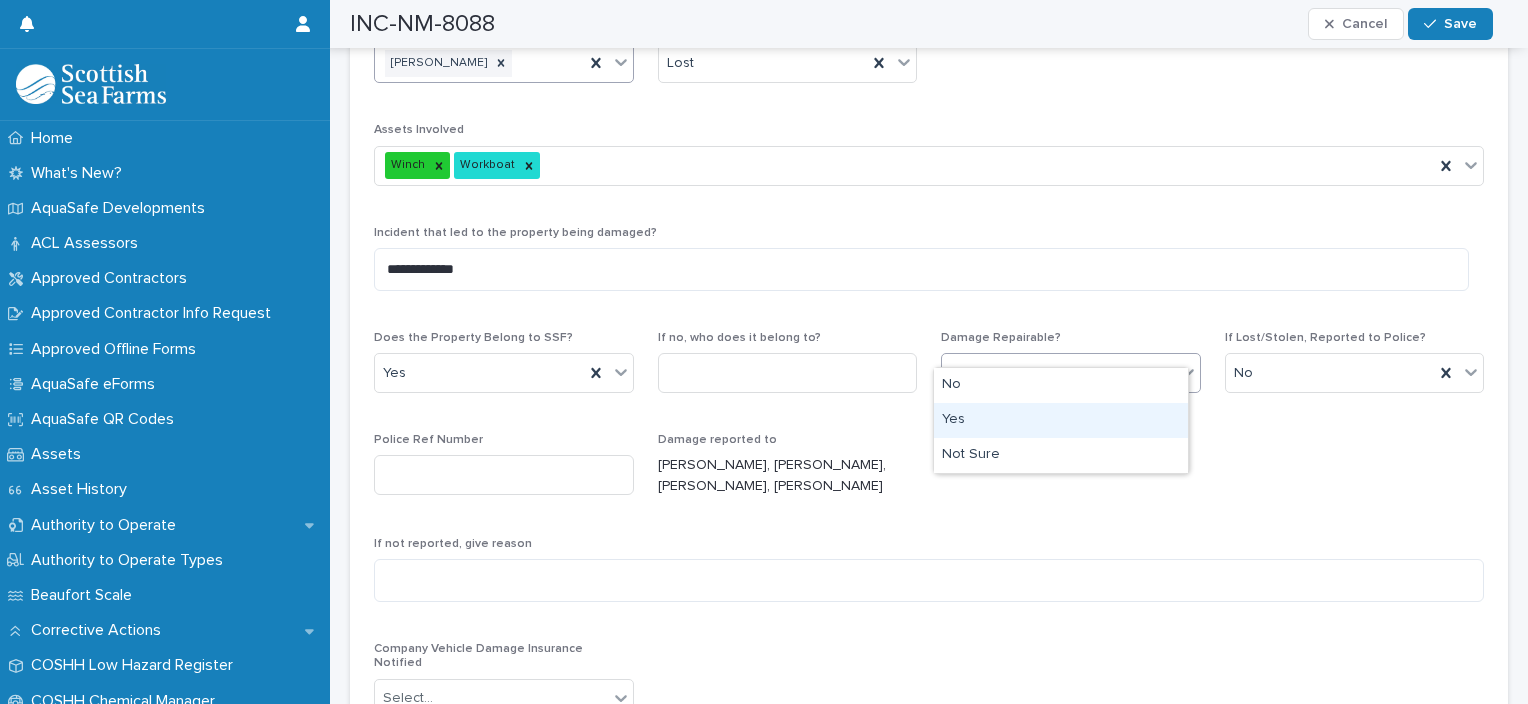 click on "Yes" at bounding box center [1061, 420] 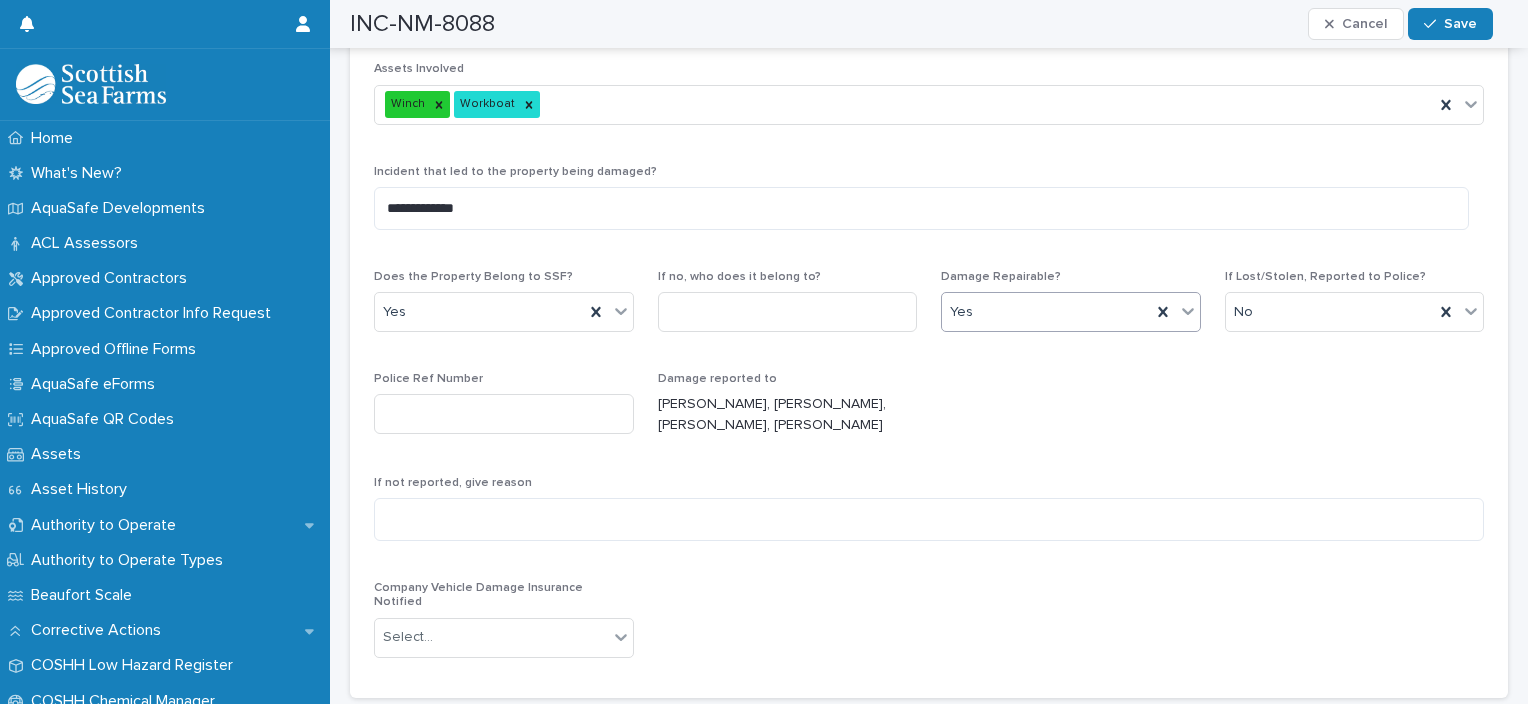 scroll, scrollTop: 3911, scrollLeft: 0, axis: vertical 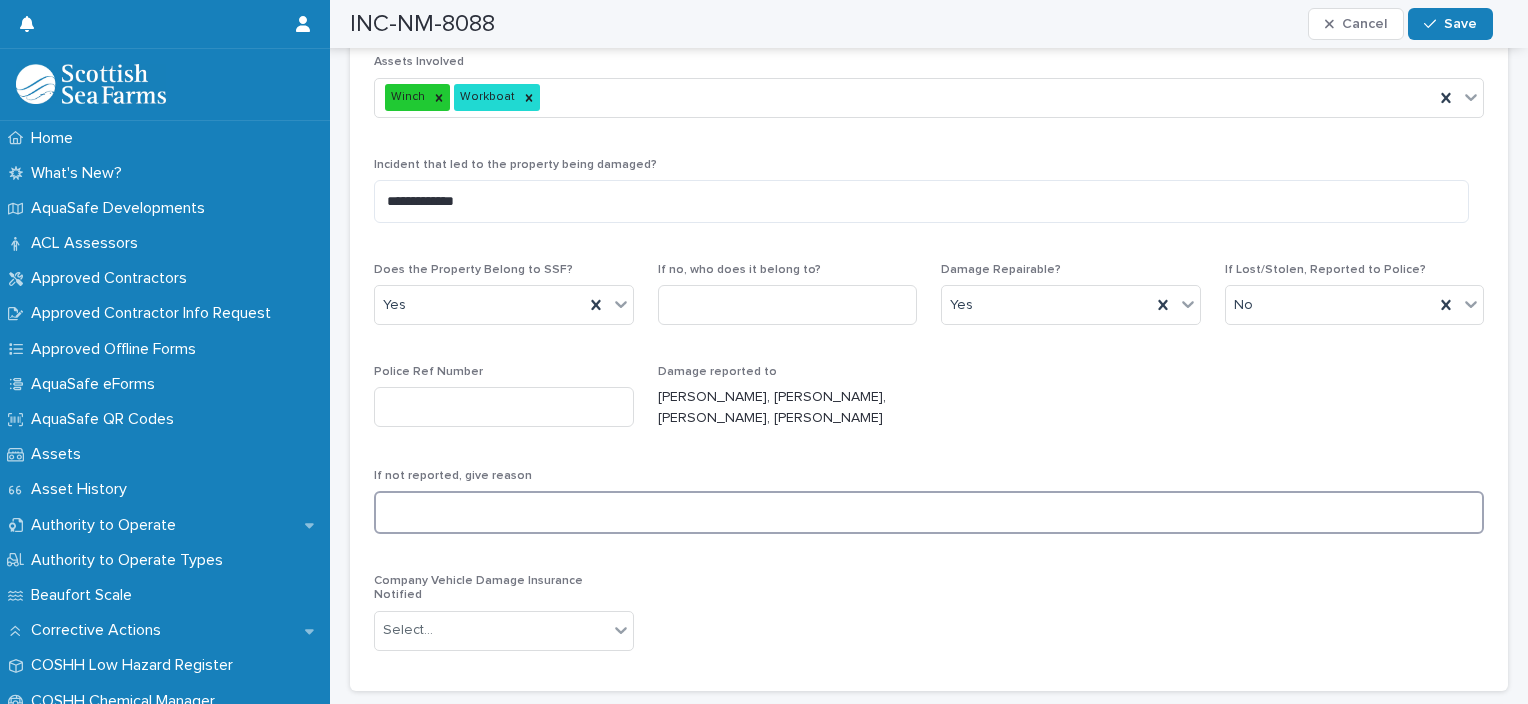 click at bounding box center [929, 512] 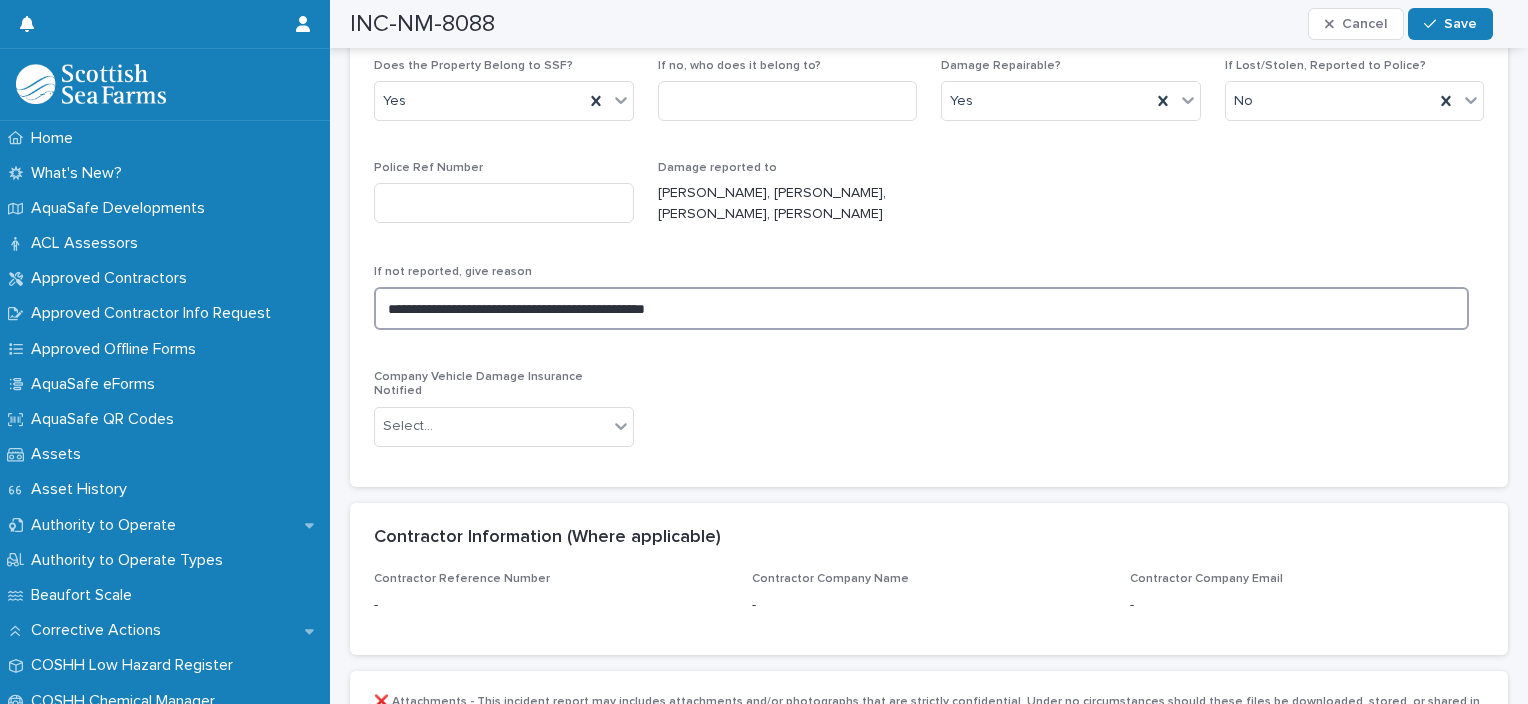 scroll, scrollTop: 4149, scrollLeft: 0, axis: vertical 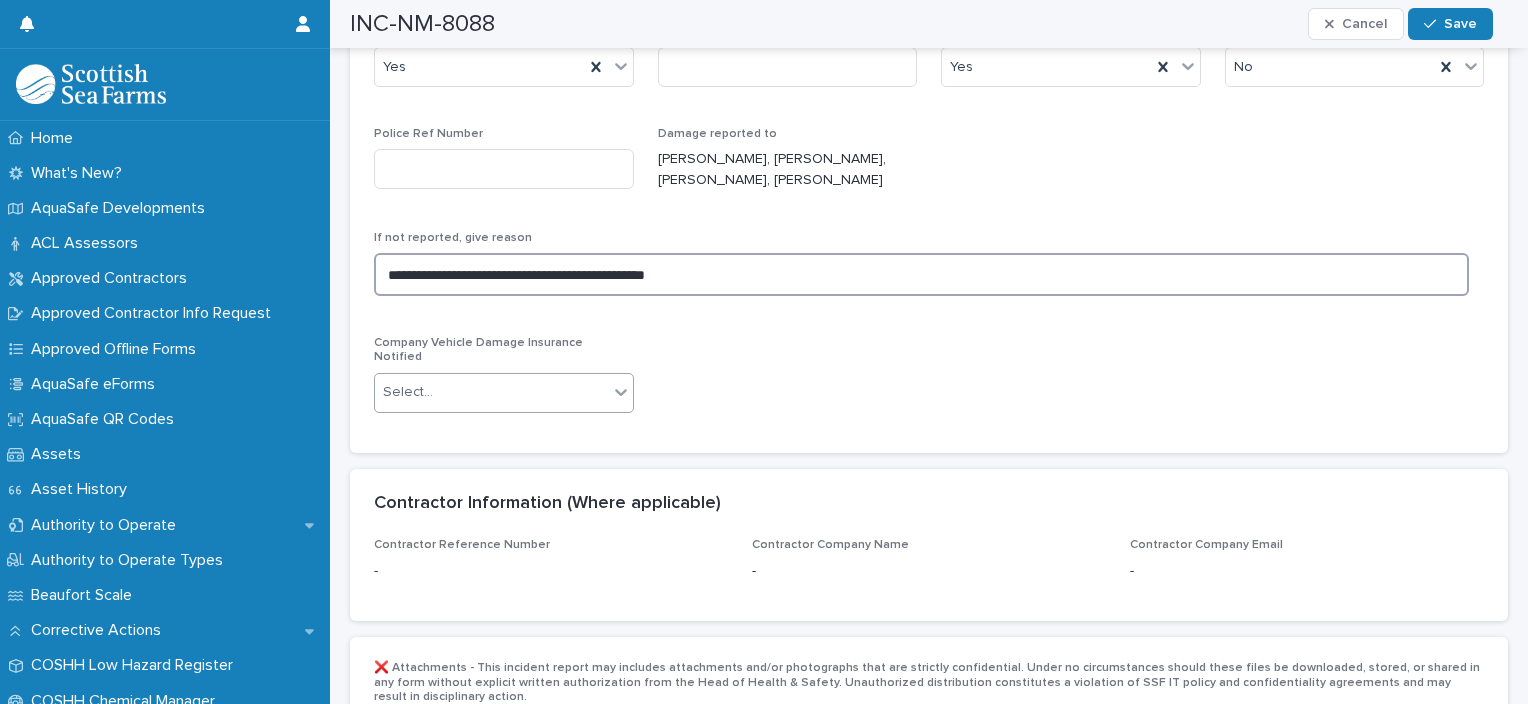 type on "**********" 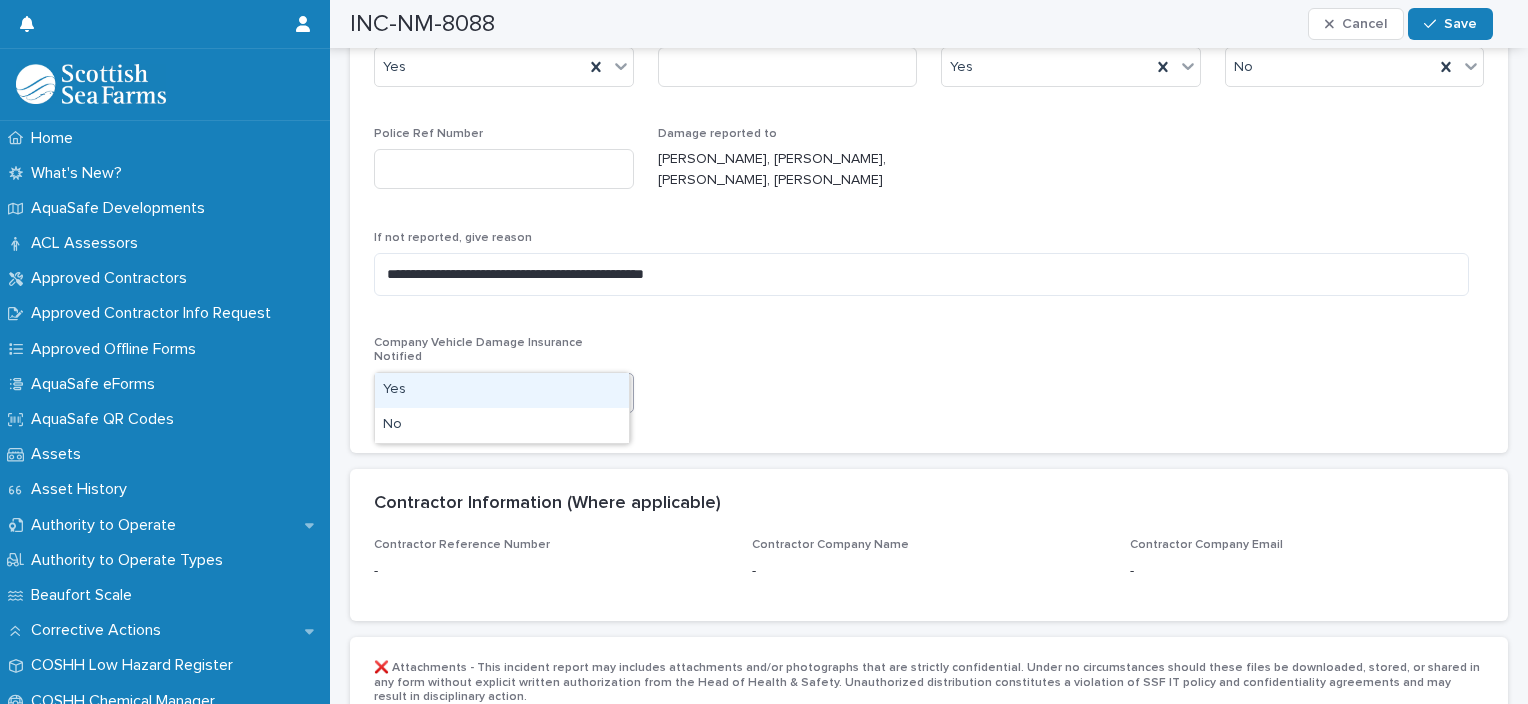 click on "Select..." at bounding box center (491, 392) 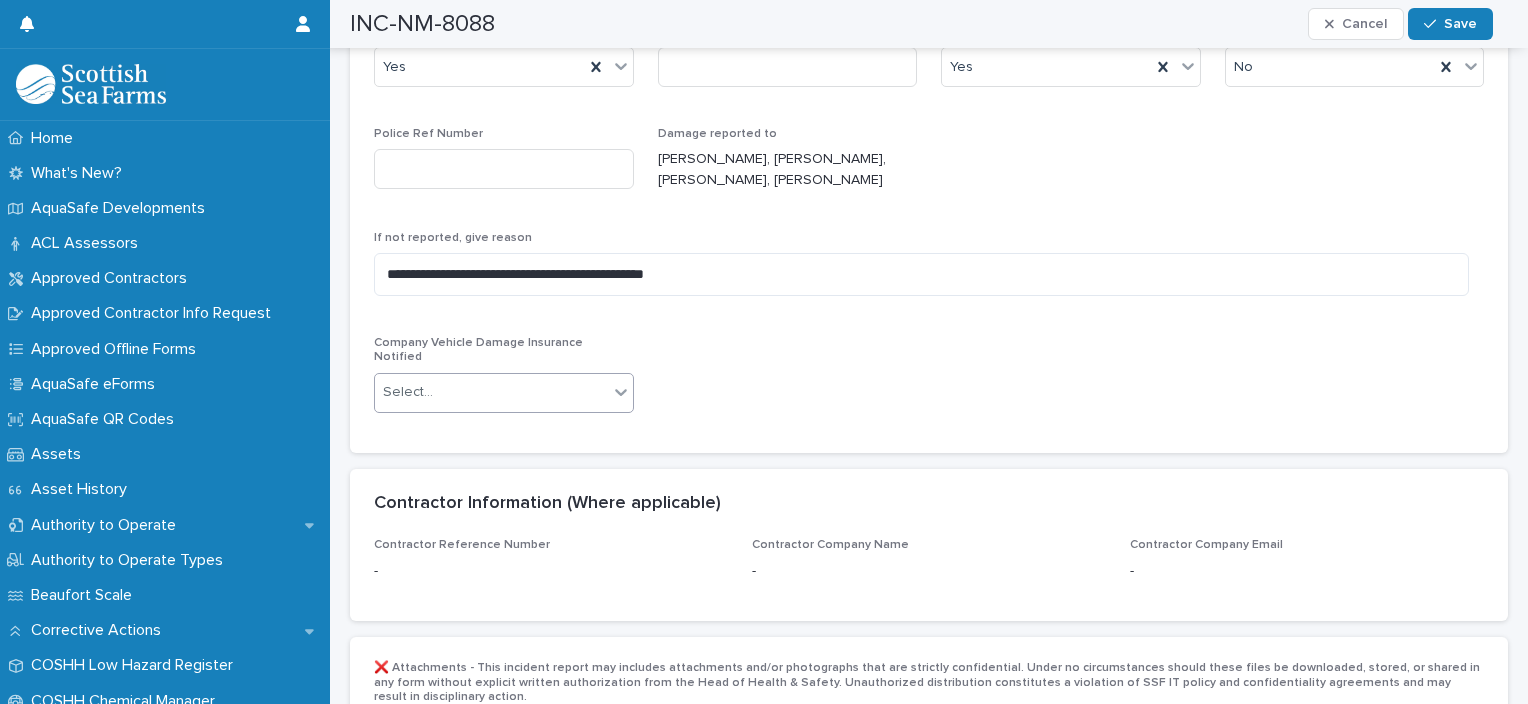 click on "Select..." at bounding box center (491, 392) 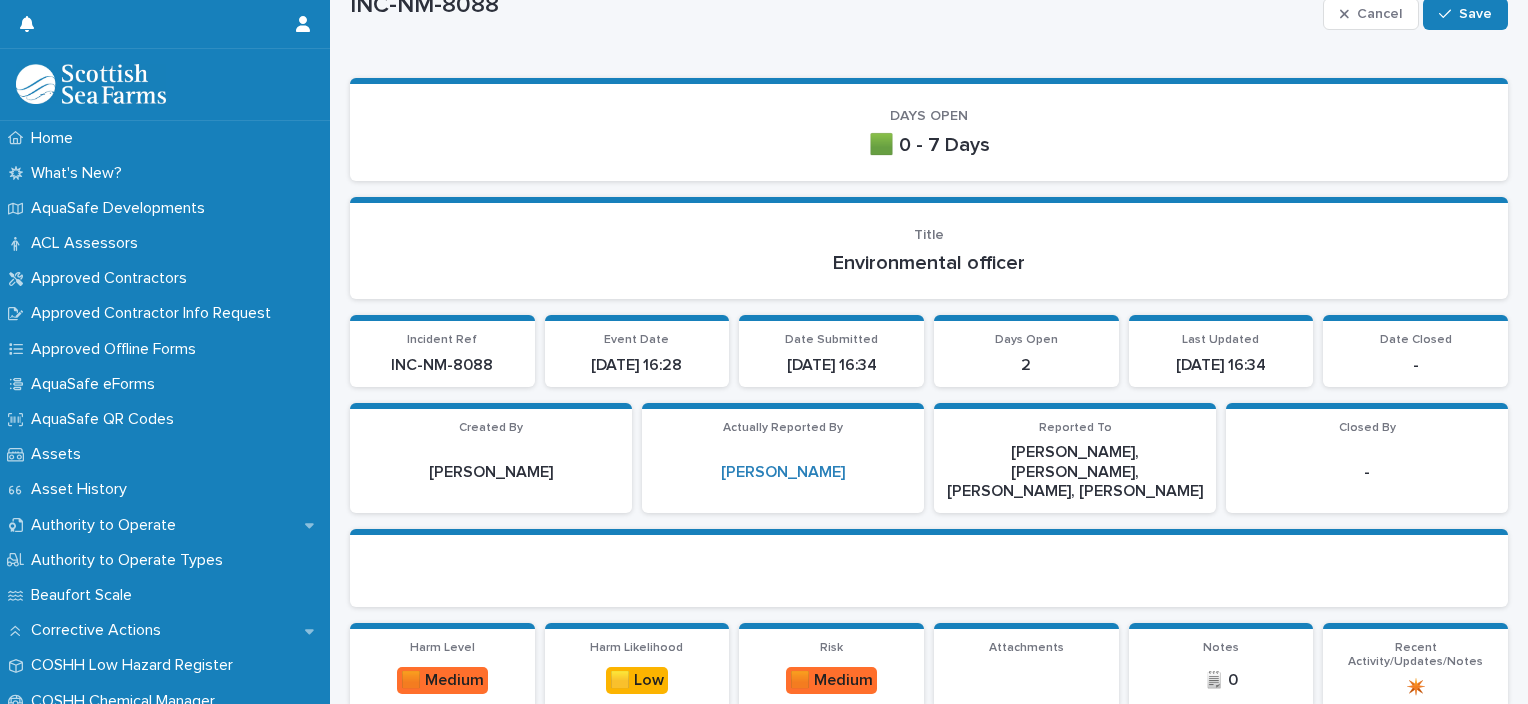 scroll, scrollTop: 0, scrollLeft: 0, axis: both 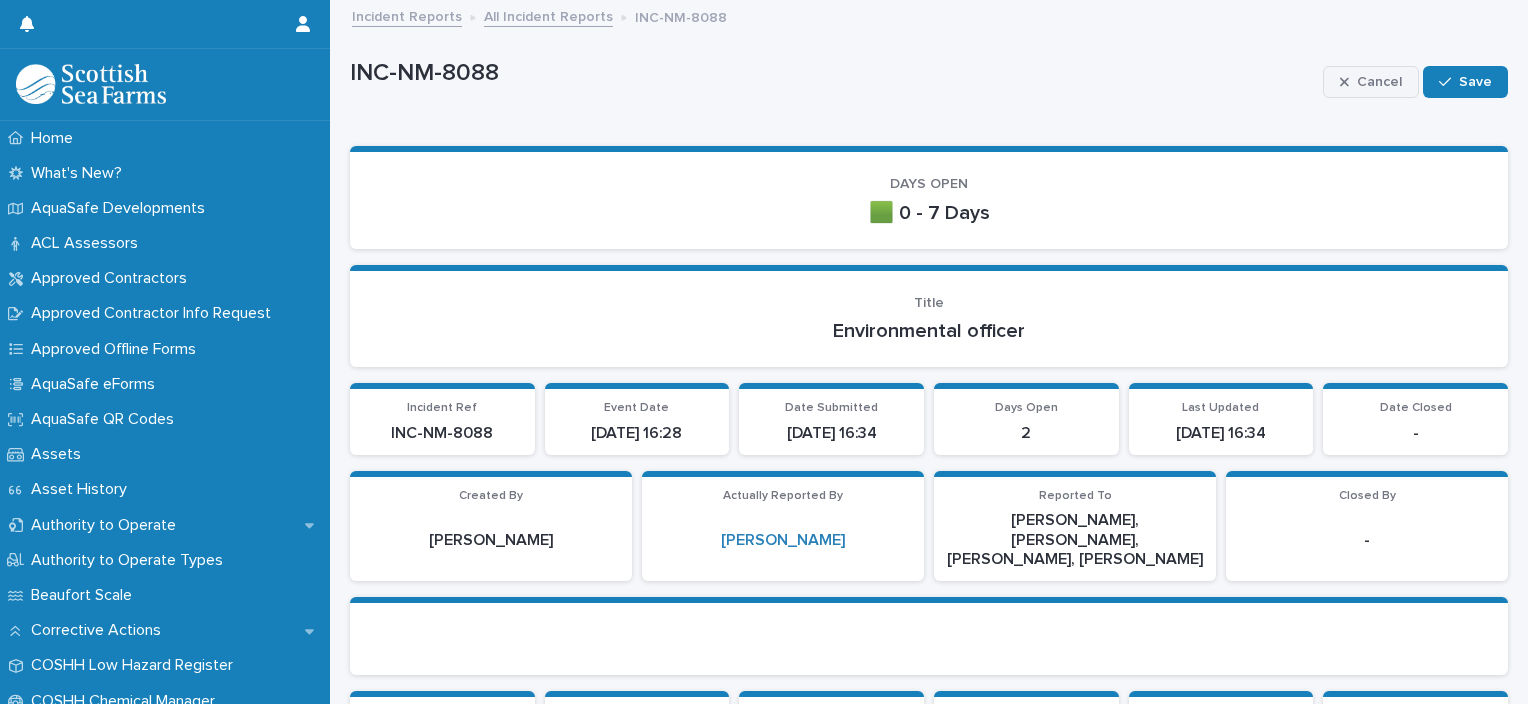 click on "Cancel" at bounding box center [1379, 82] 